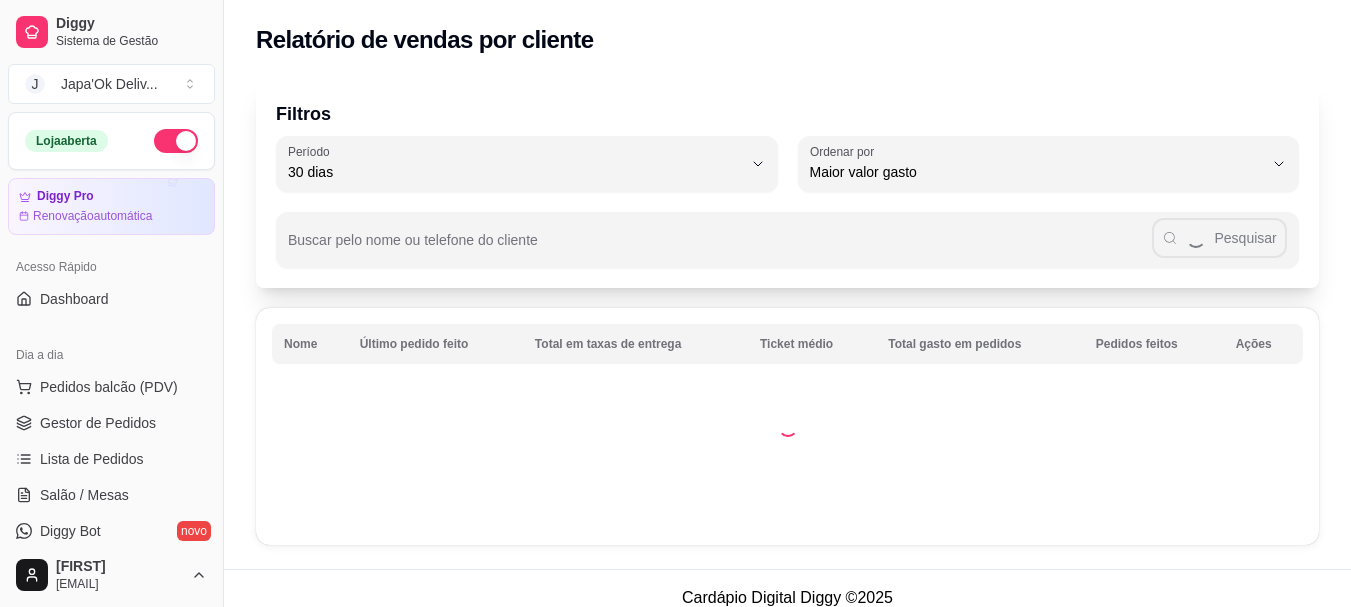 select on "30" 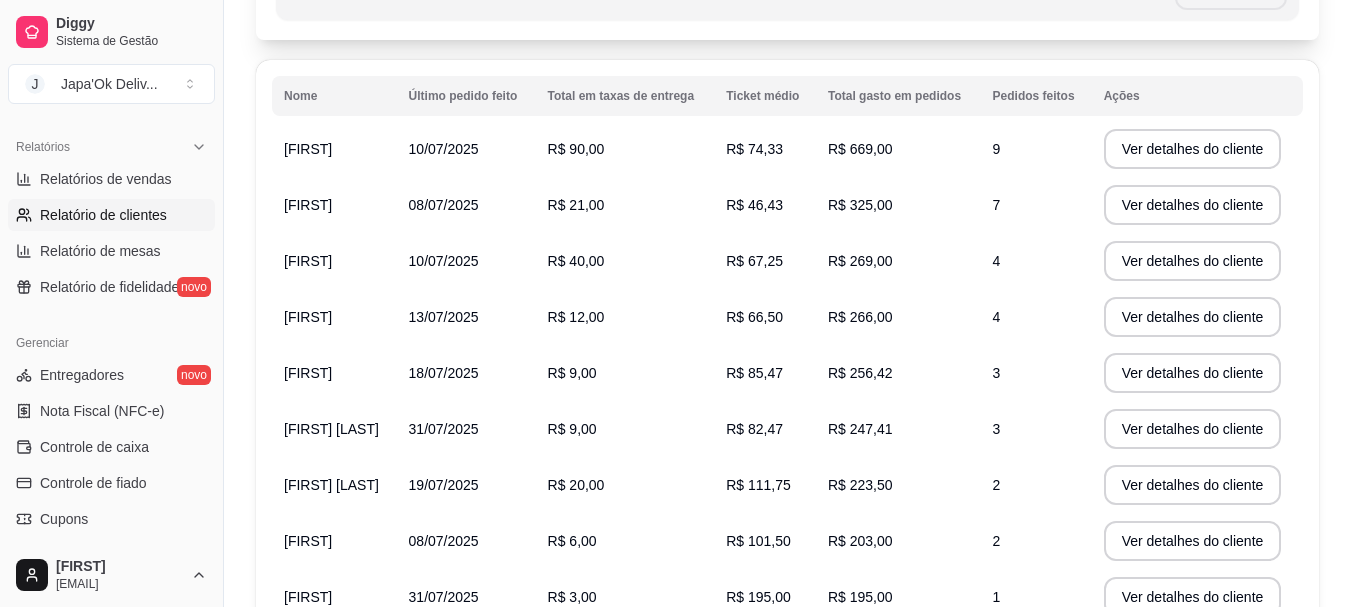 scroll, scrollTop: 300, scrollLeft: 0, axis: vertical 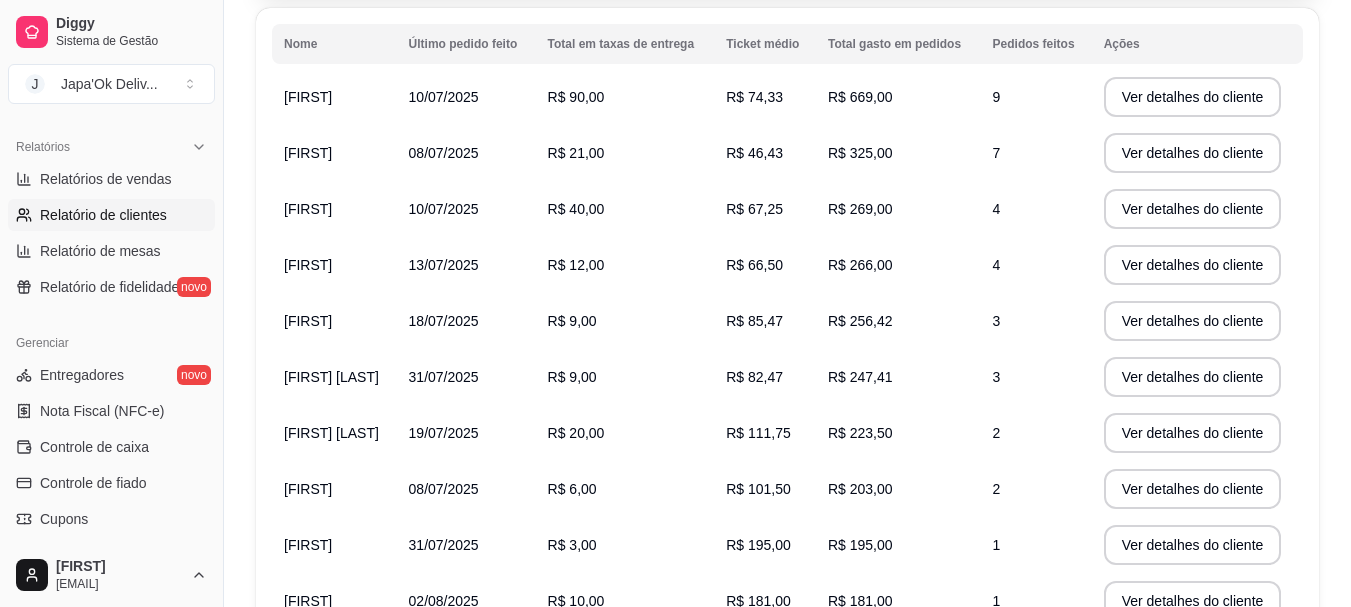 drag, startPoint x: 568, startPoint y: 150, endPoint x: 627, endPoint y: 138, distance: 60.207973 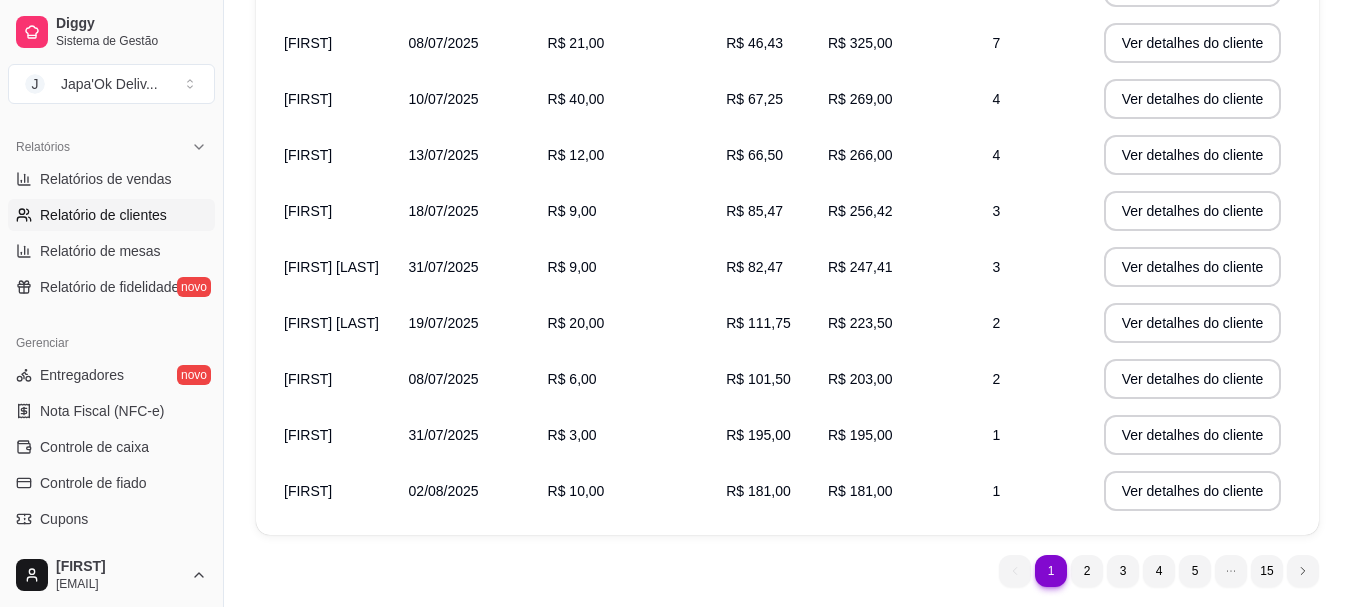 scroll, scrollTop: 471, scrollLeft: 0, axis: vertical 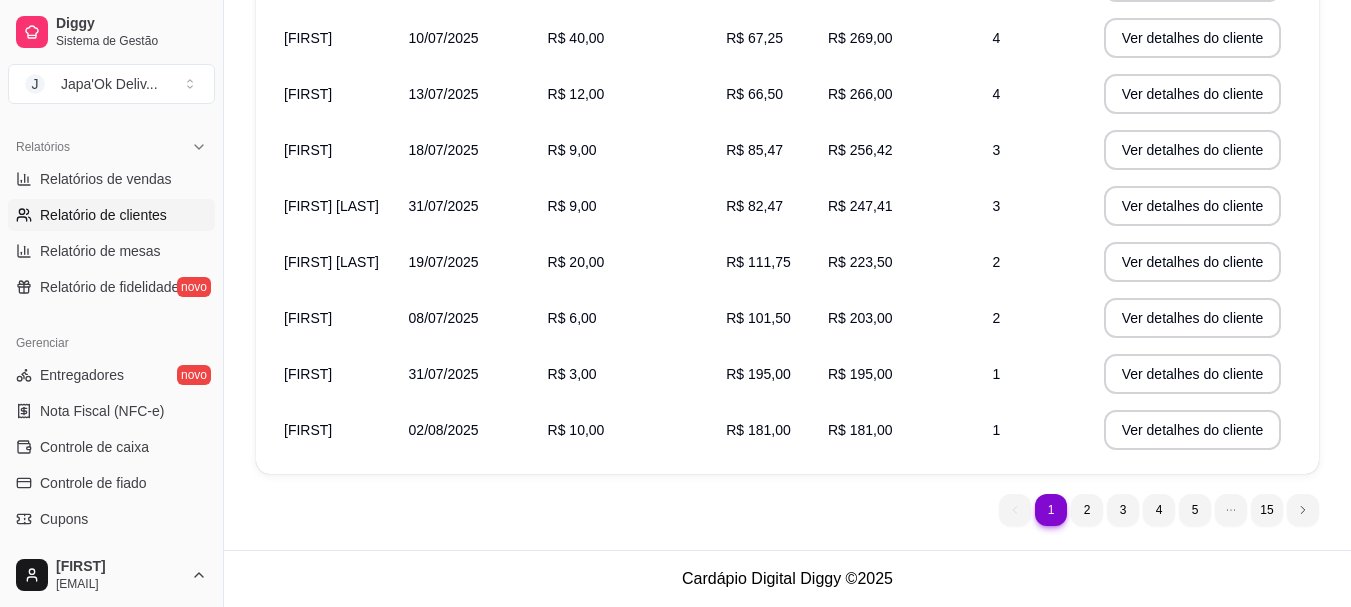 click on "1 1 2 3 4 5 15" at bounding box center (1159, 510) 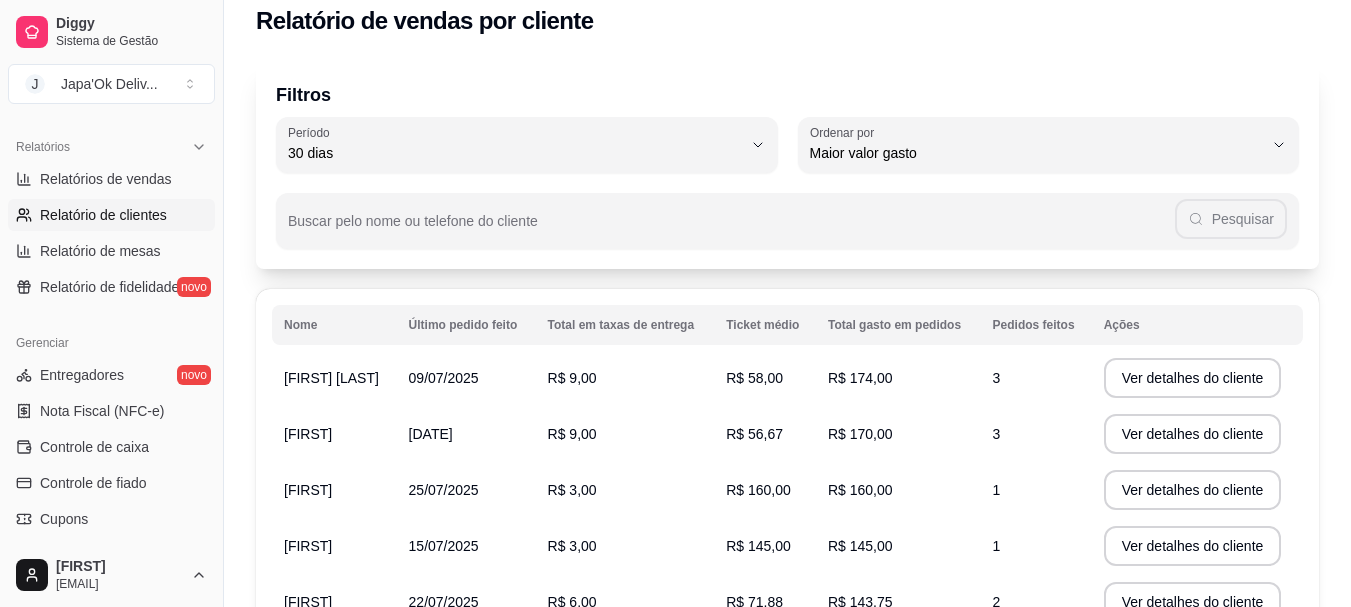 scroll, scrollTop: 471, scrollLeft: 0, axis: vertical 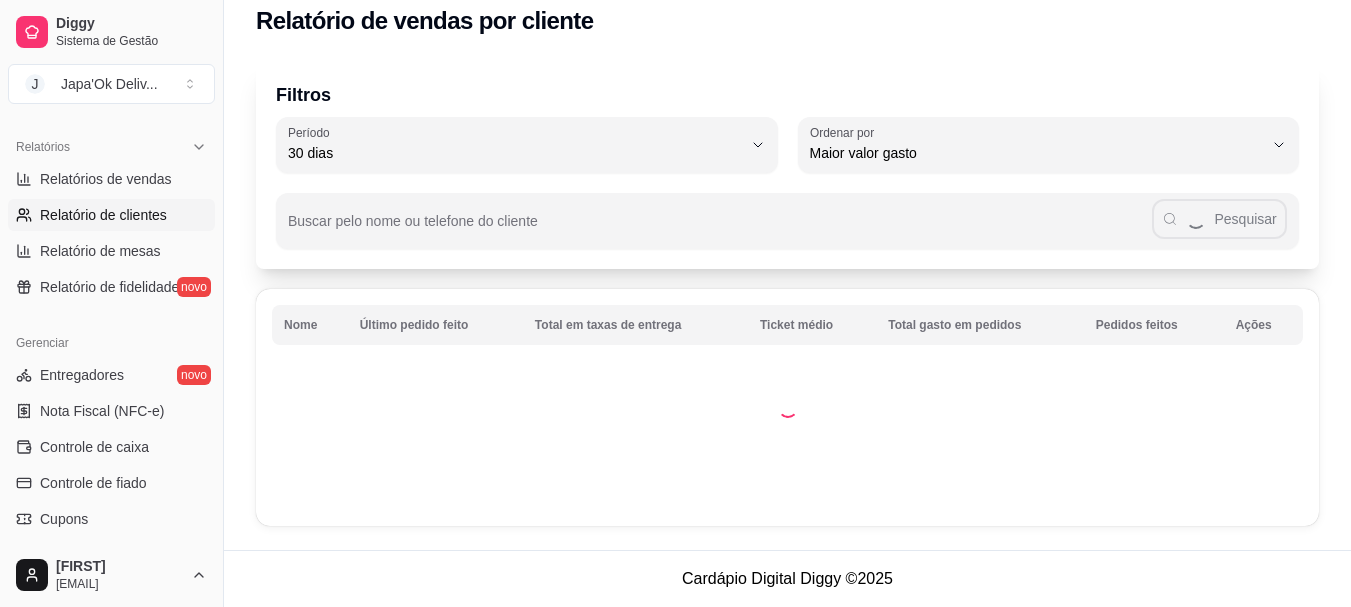 click at bounding box center (787, 407) 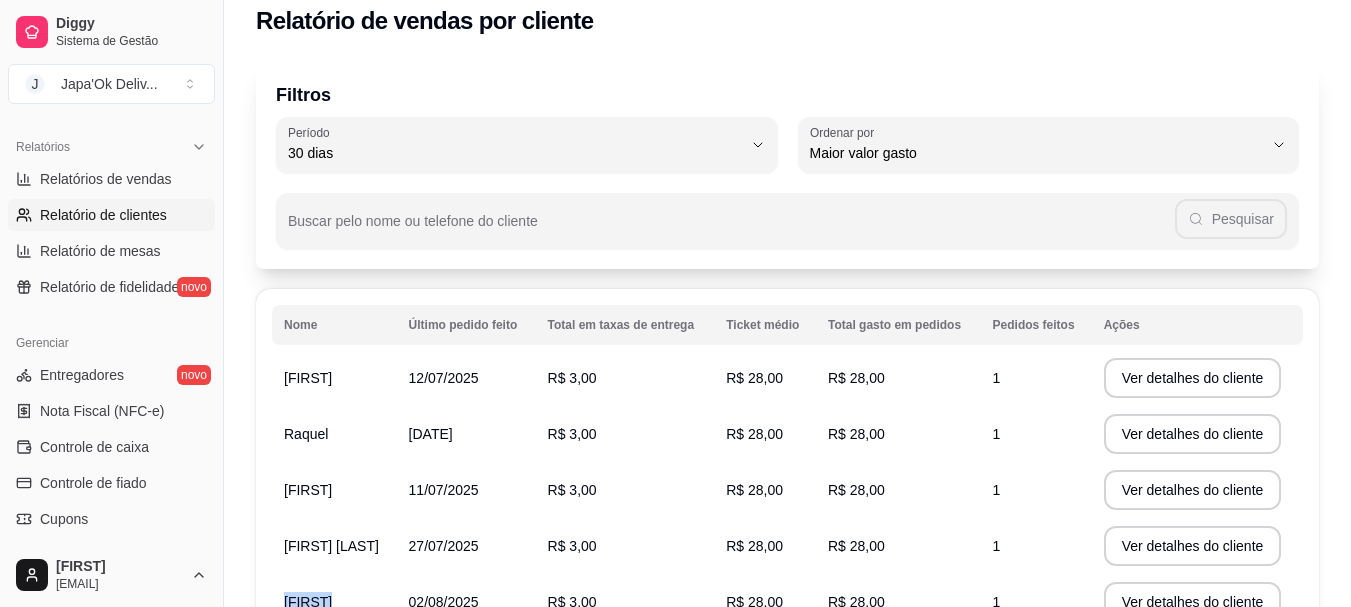 click on "Ver detalhes do cliente" at bounding box center (1197, 546) 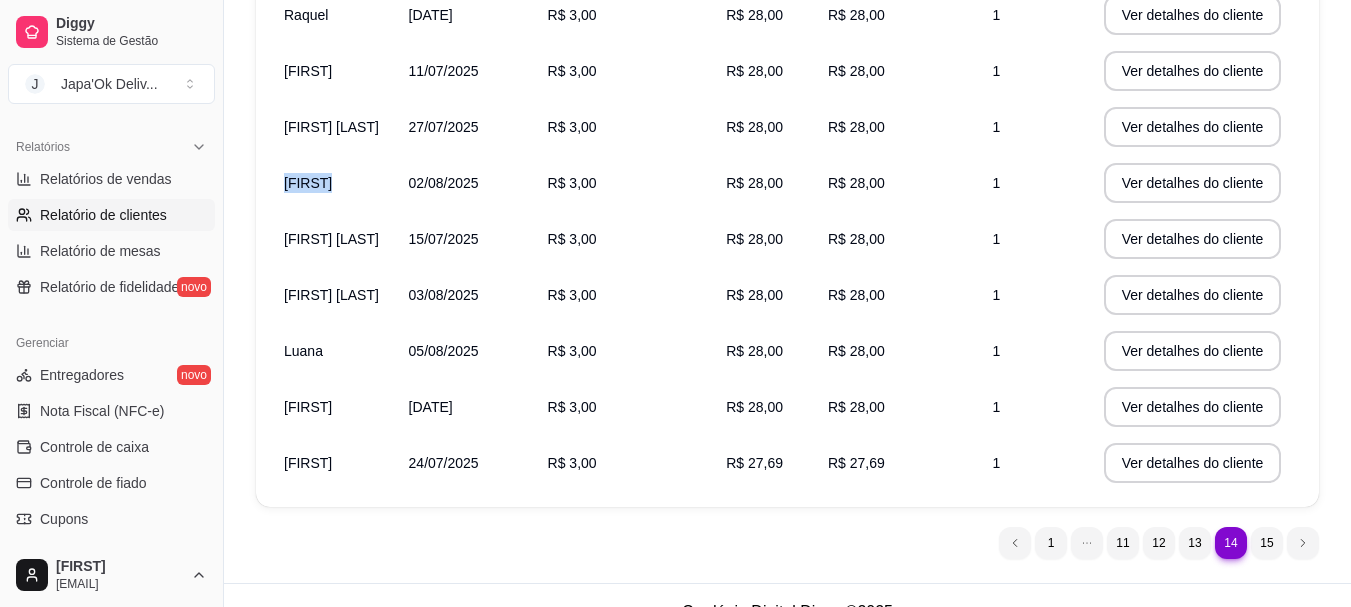 scroll, scrollTop: 471, scrollLeft: 0, axis: vertical 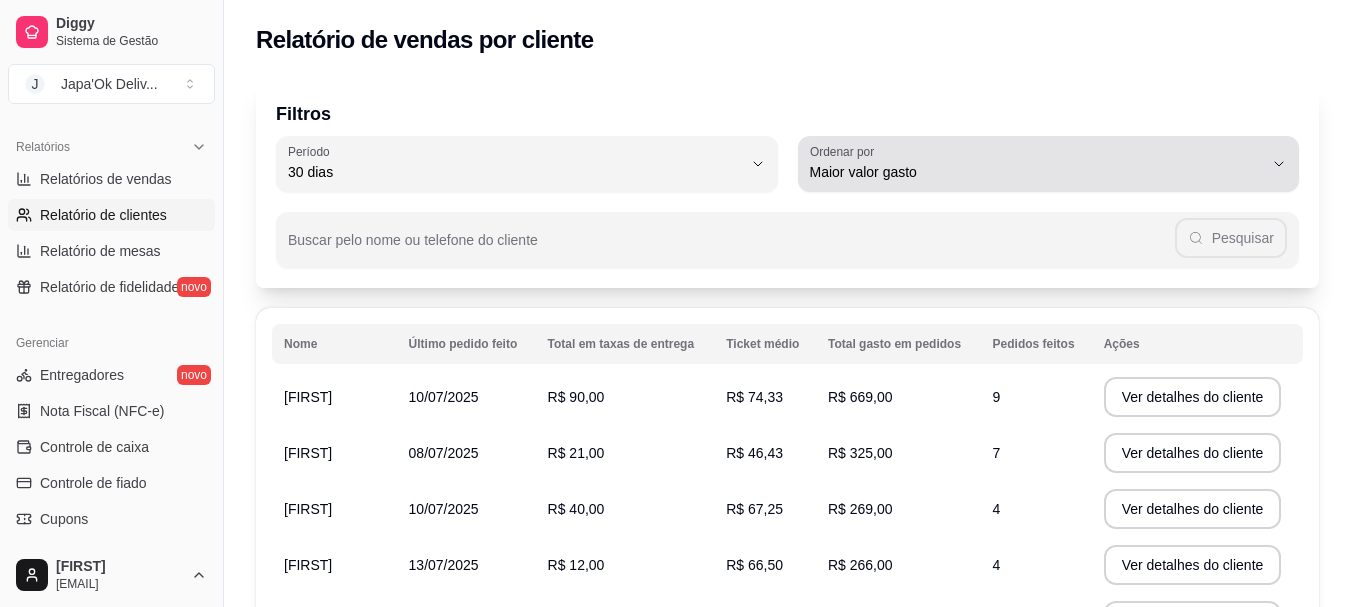 click on "Ordenar por Maior valor gasto" at bounding box center (1049, 164) 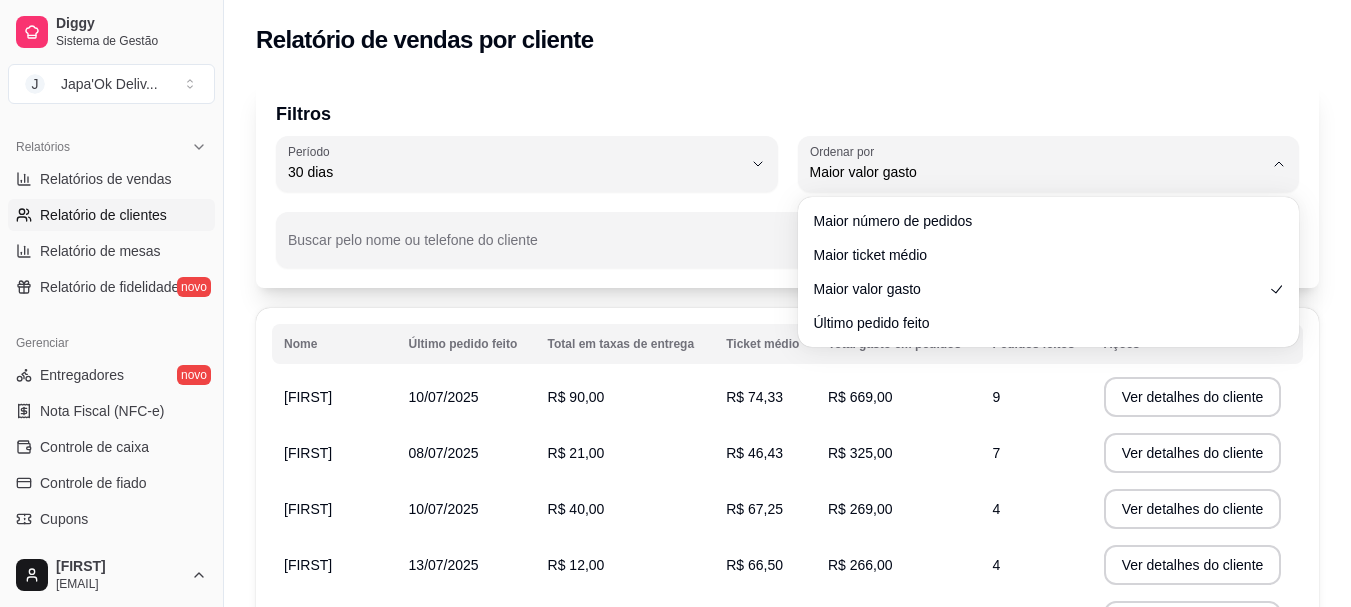 click on "Maior número de pedidos Maior ticket médio Maior valor gasto Último pedido feito" at bounding box center (1049, 272) 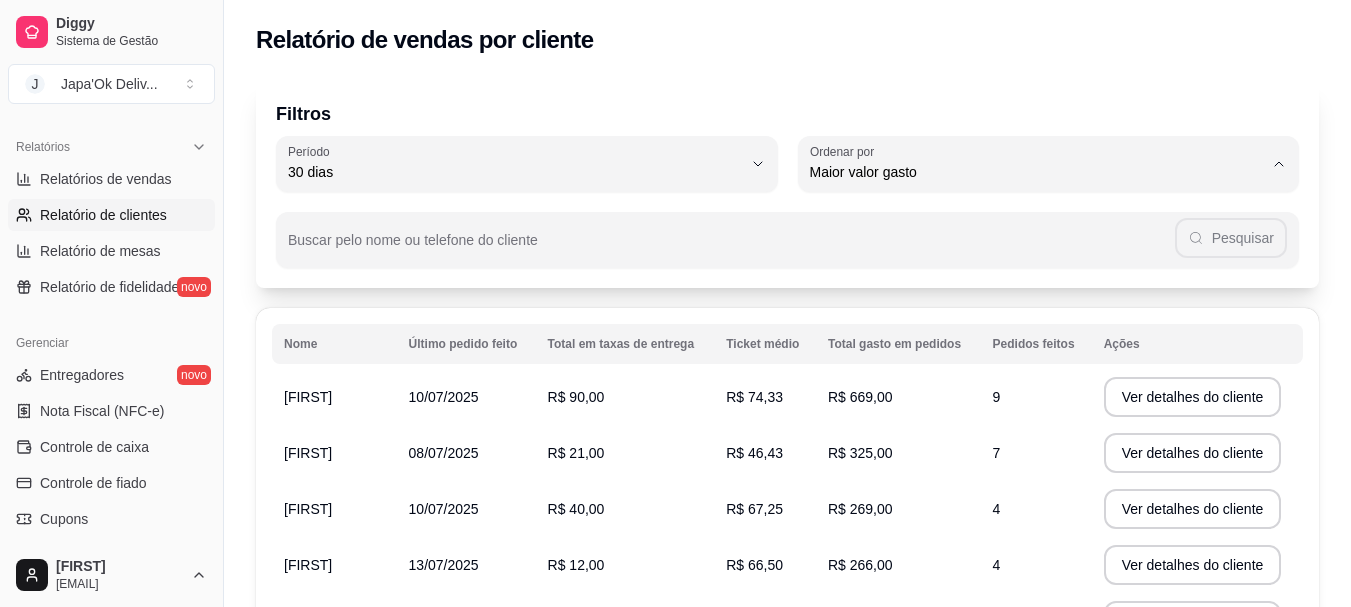 click on "Último pedido feito" at bounding box center (1039, 317) 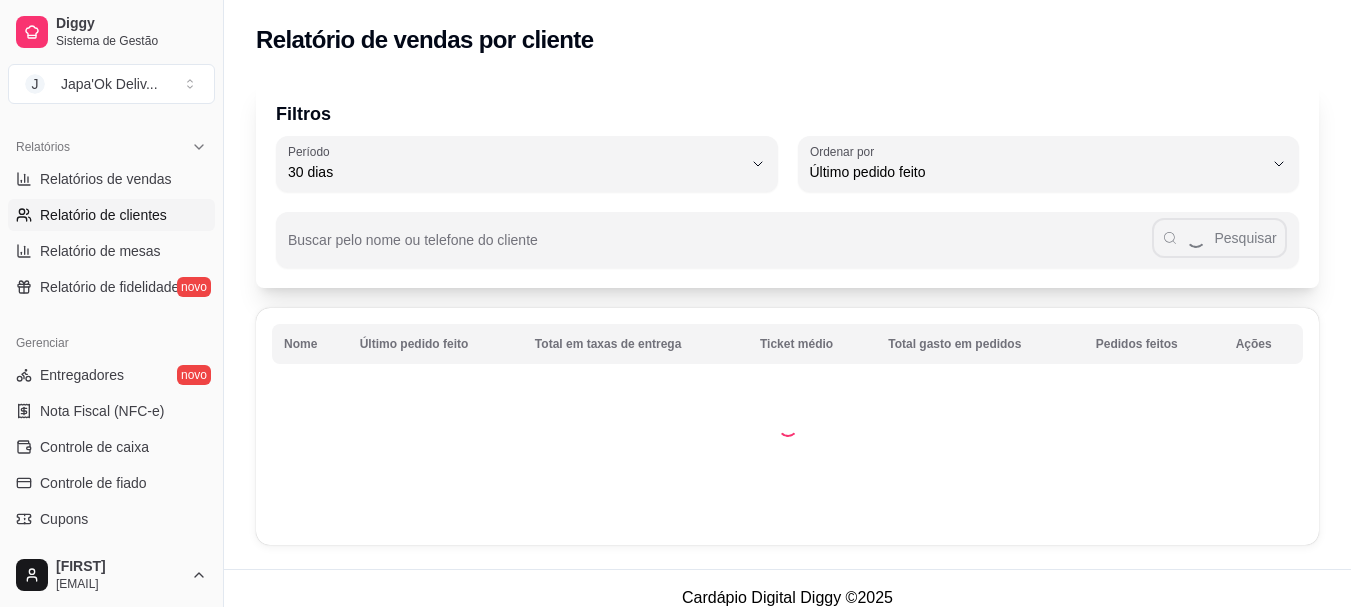 scroll, scrollTop: 19, scrollLeft: 0, axis: vertical 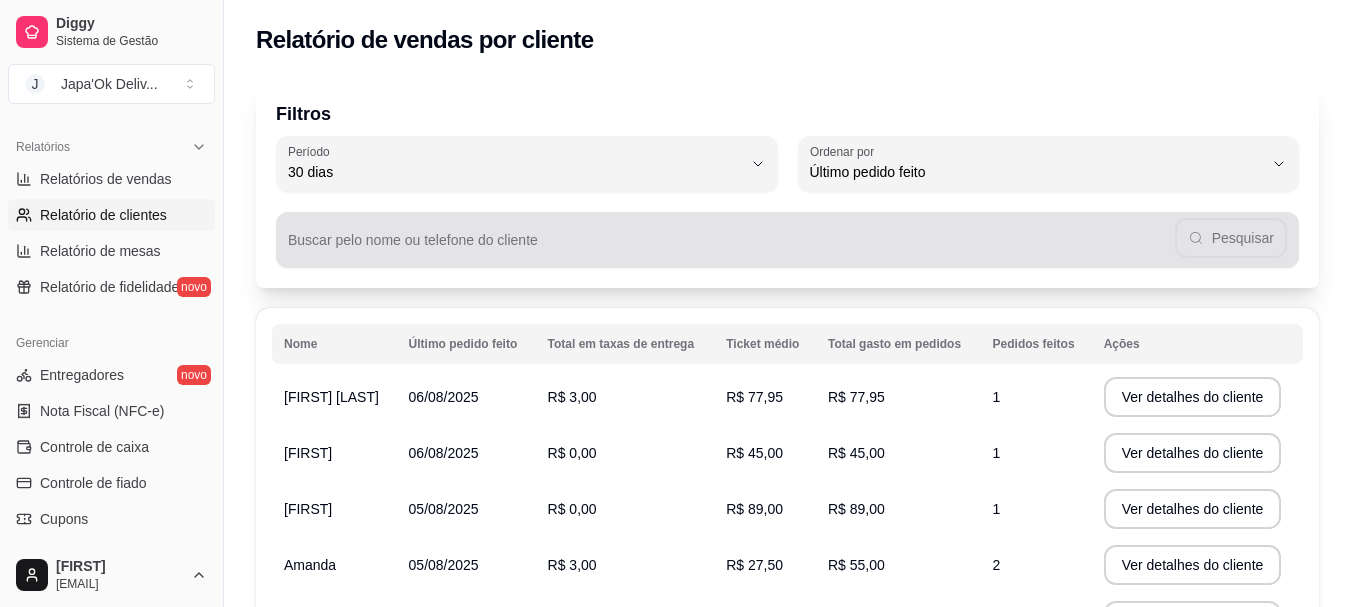 click on "Último pedido feito" at bounding box center [1037, 164] 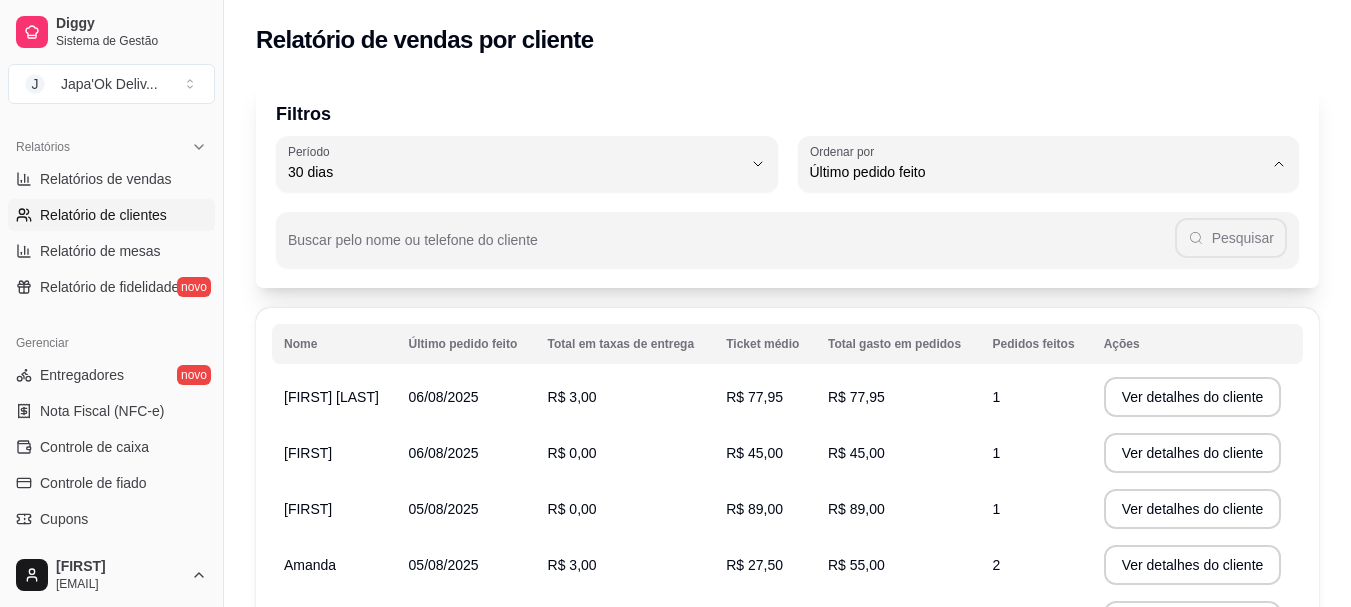 click on "Maior ticket médio" at bounding box center (1039, 252) 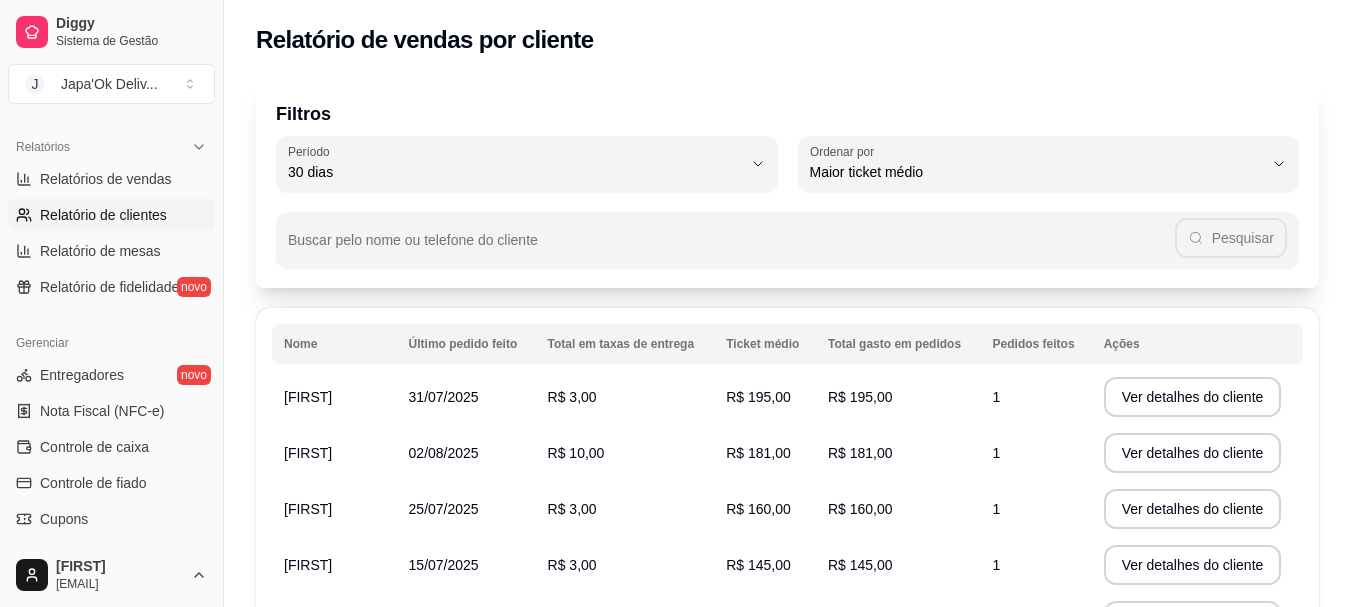 scroll, scrollTop: 19, scrollLeft: 0, axis: vertical 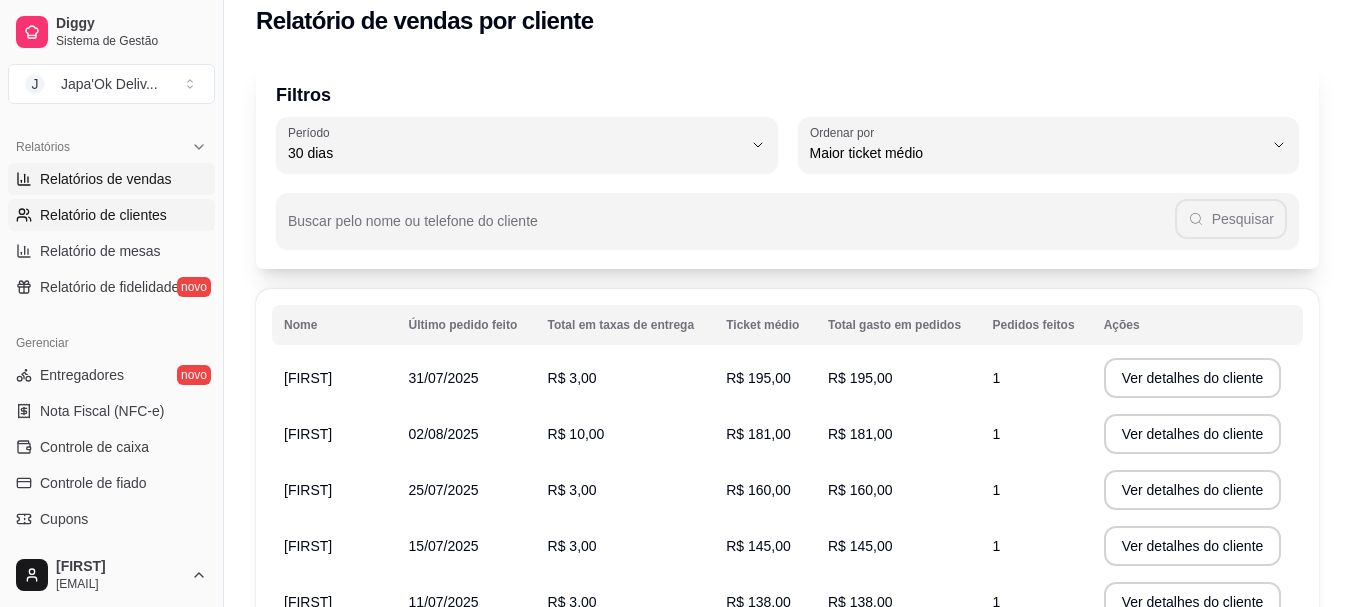 click on "Relatórios de vendas" at bounding box center (106, 179) 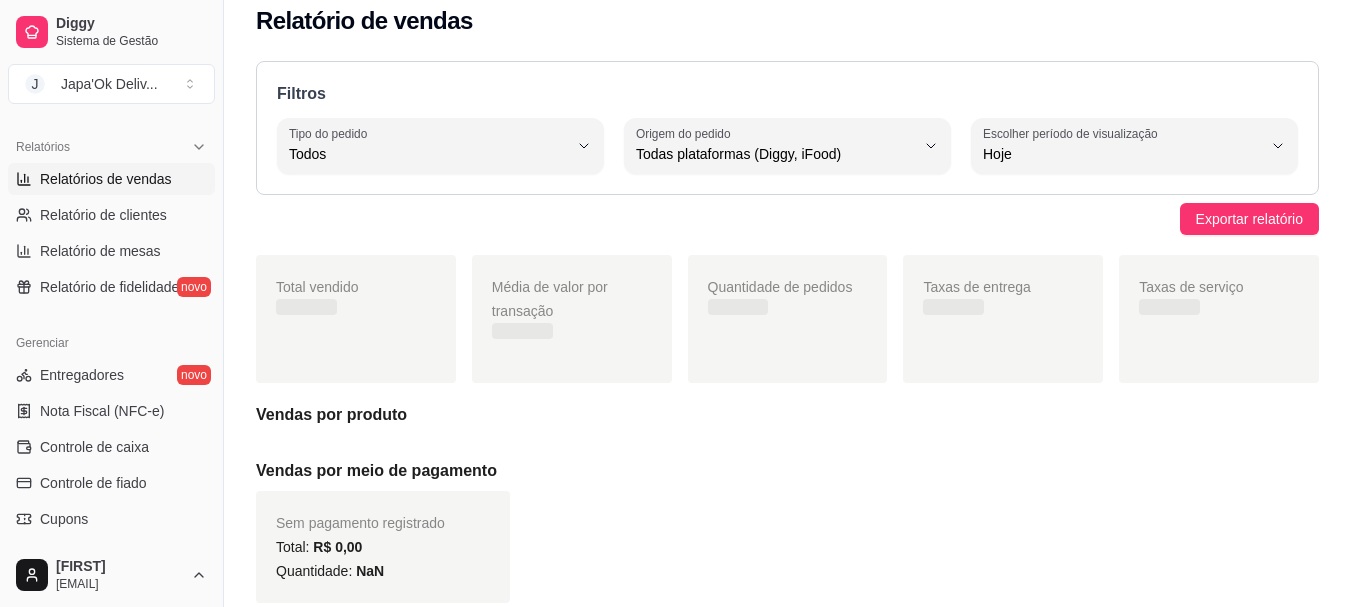 scroll, scrollTop: 0, scrollLeft: 0, axis: both 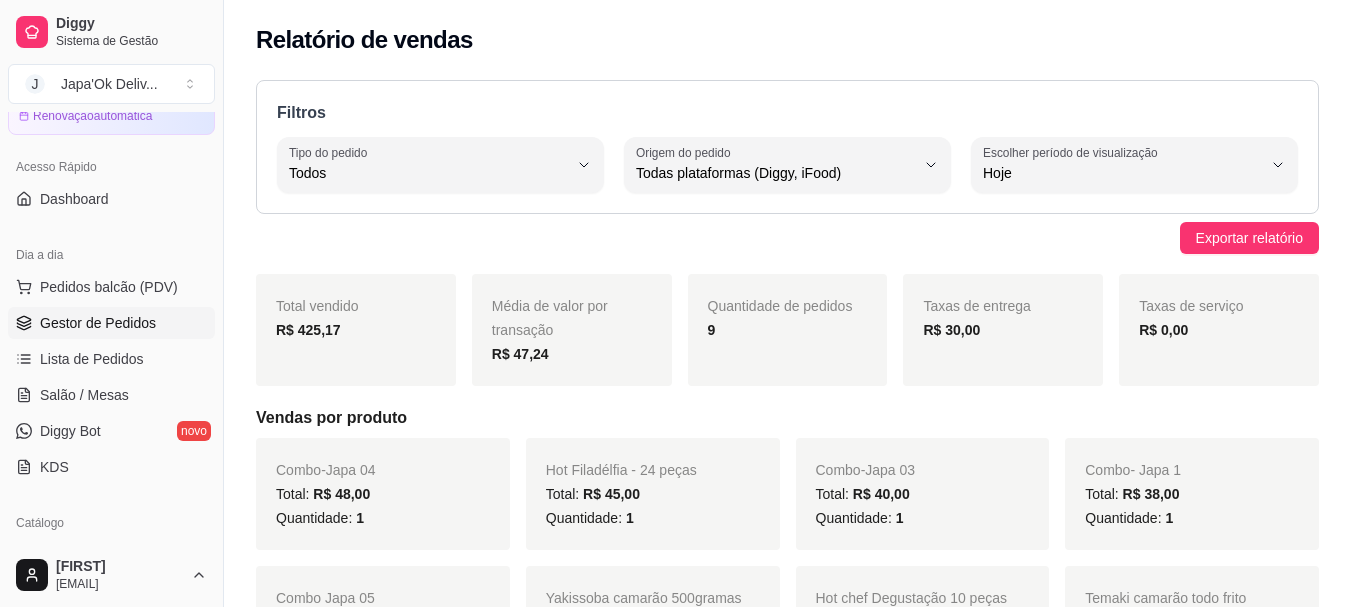 click on "Gestor de Pedidos" at bounding box center (98, 323) 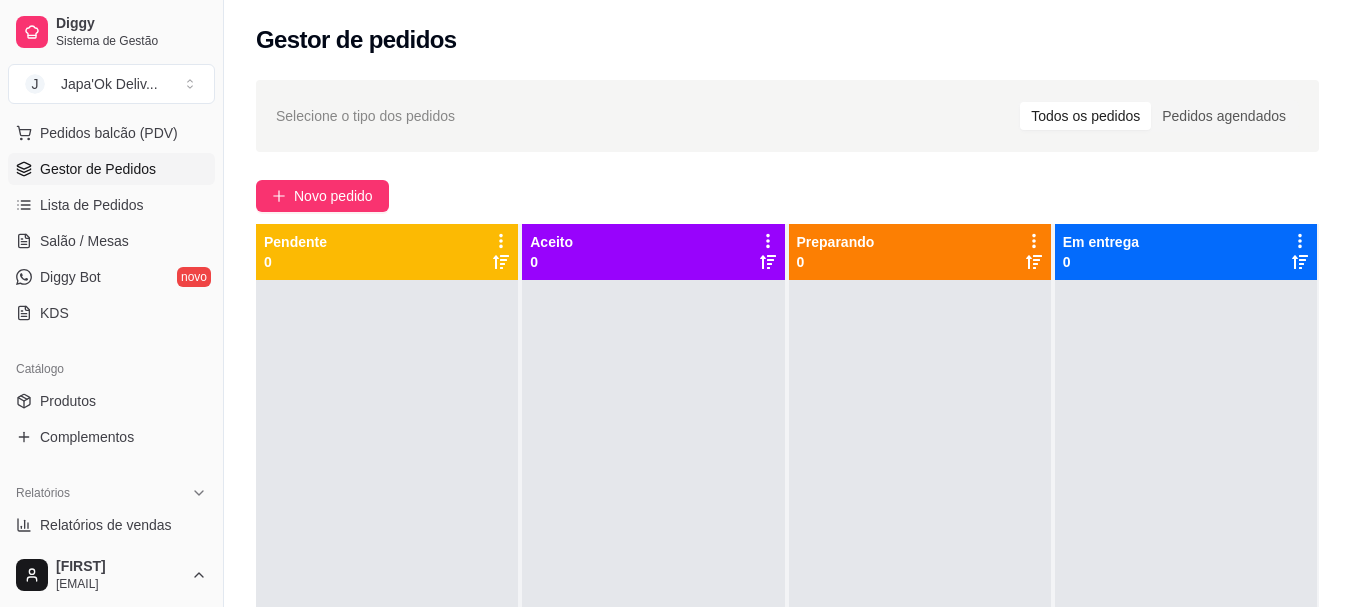 scroll, scrollTop: 300, scrollLeft: 0, axis: vertical 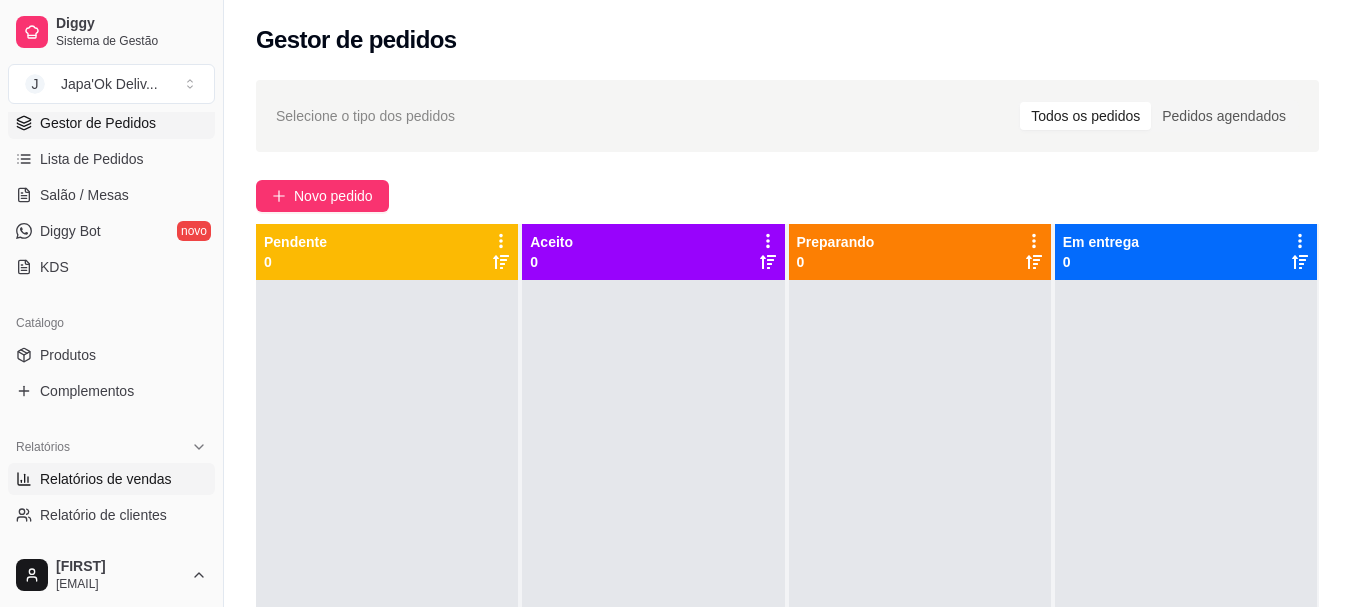 click on "Relatórios de vendas" at bounding box center [111, 479] 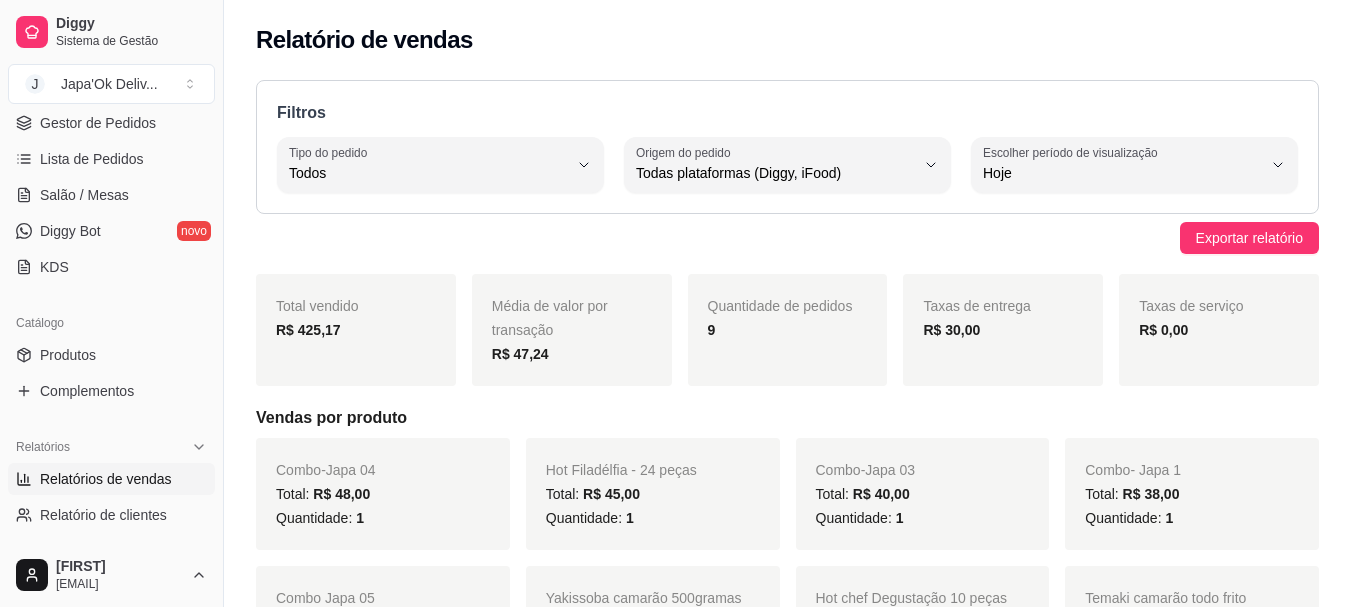 click on "Relatórios de vendas" at bounding box center [111, 479] 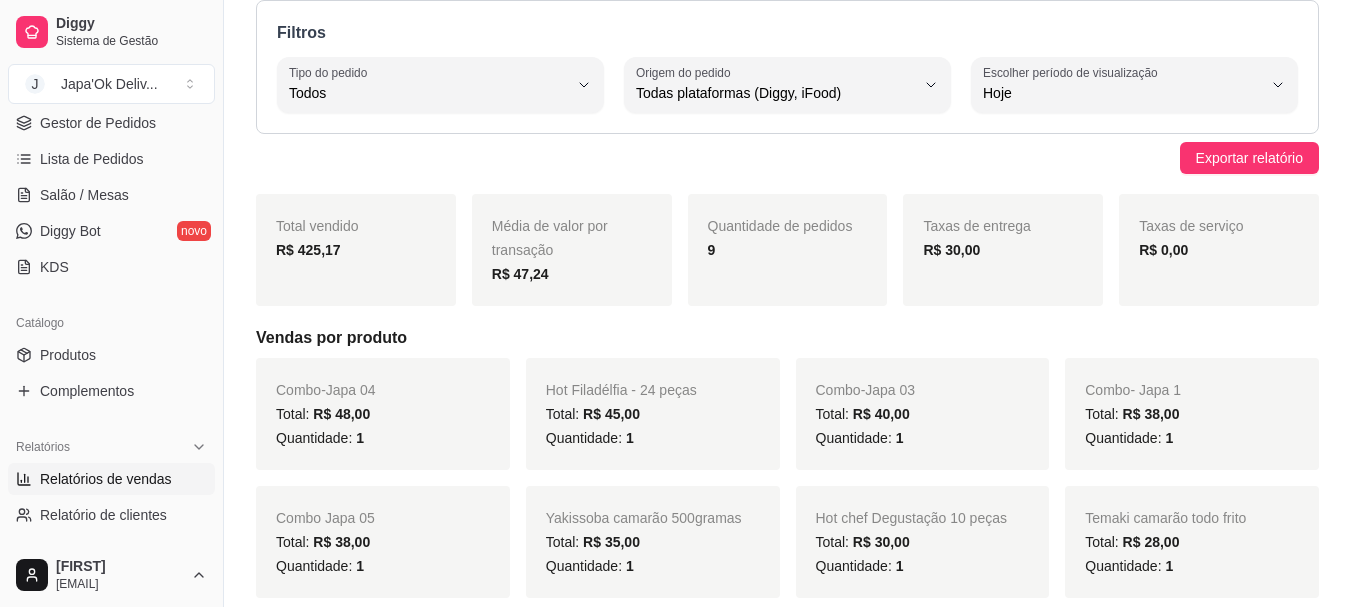 scroll, scrollTop: 200, scrollLeft: 0, axis: vertical 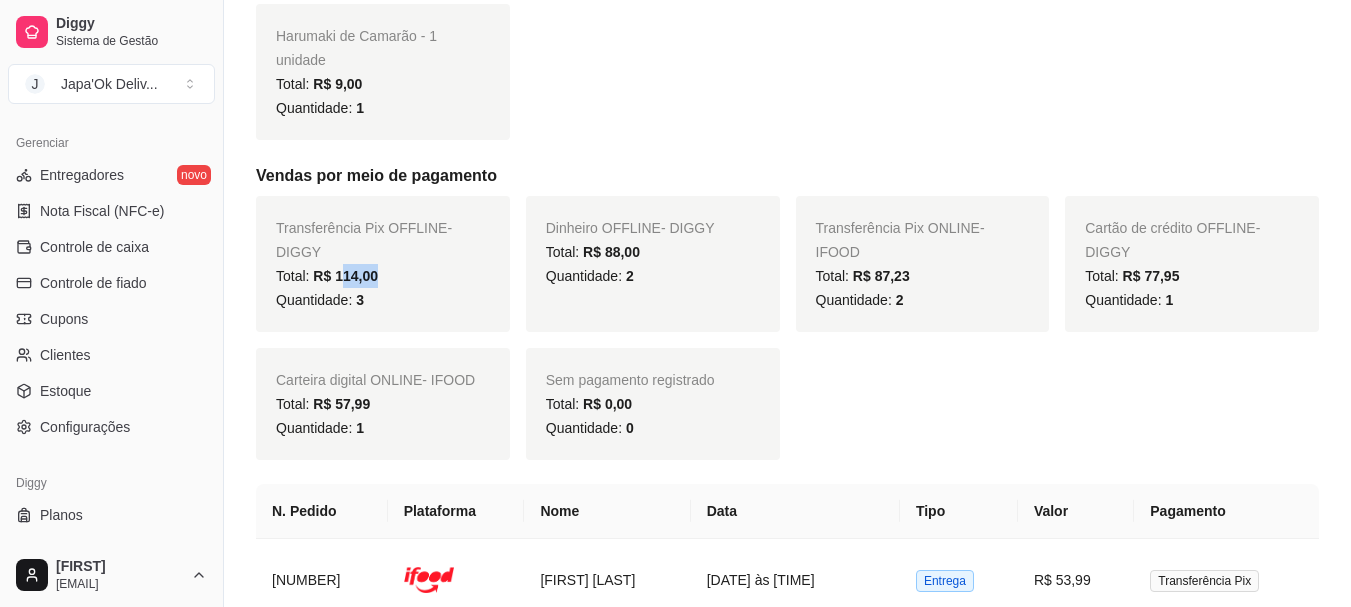 drag, startPoint x: 338, startPoint y: 227, endPoint x: 386, endPoint y: 232, distance: 48.259712 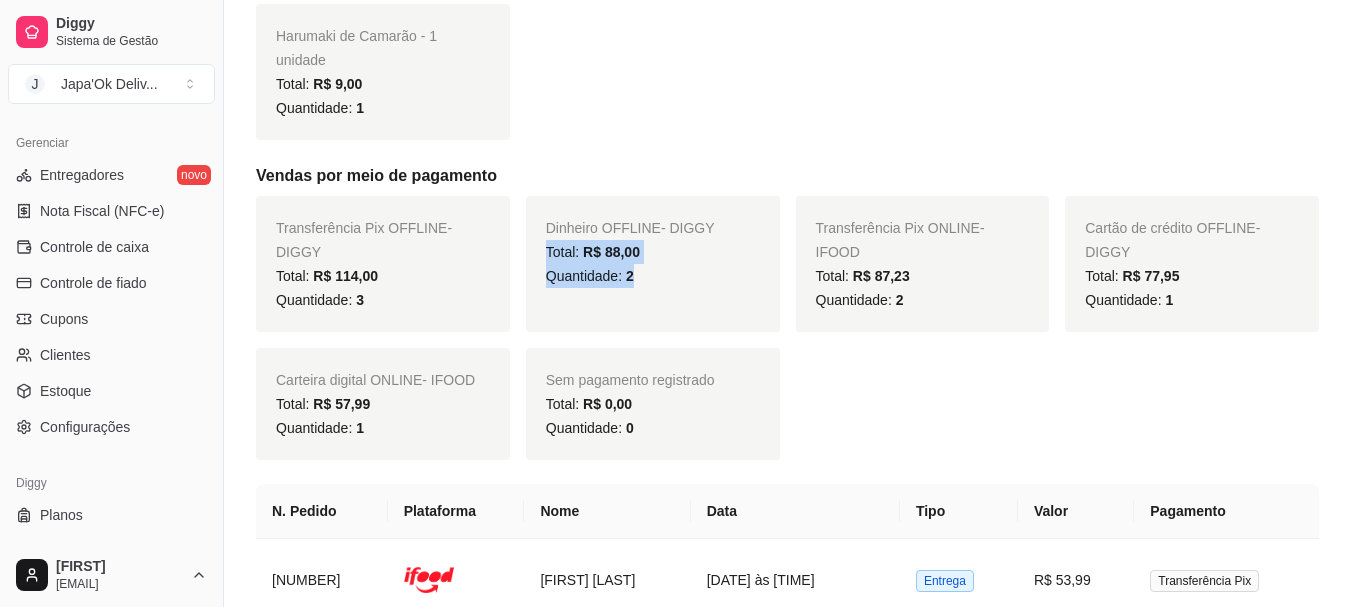 drag, startPoint x: 540, startPoint y: 227, endPoint x: 653, endPoint y: 242, distance: 113.99123 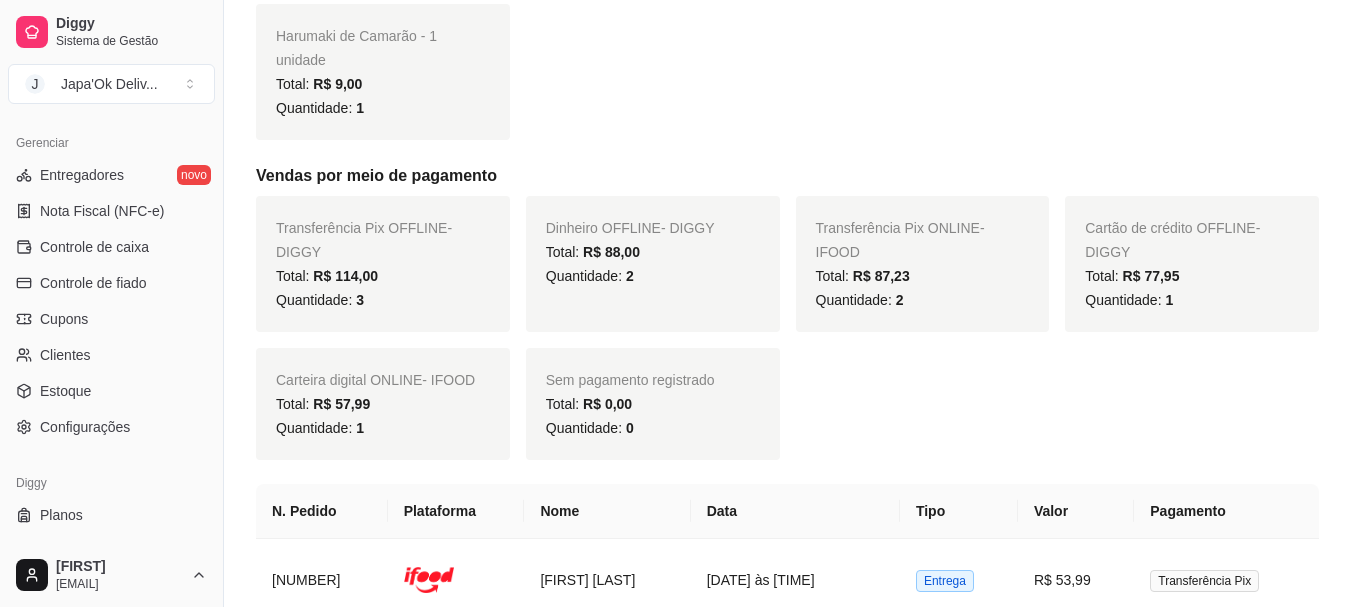 click on "Total vendido R$ 425,17 Média de valor por transação R$ 47,24 Quantidade de pedidos 9 Taxas de entrega R$ 30,00 Taxas de serviço R$ 0,00 Vendas por produto Combo-Japa 04 Total:   R$ 48,00 Quantidade:   1 Hot Filadélfia  - 24 peças  Total:   R$ 45,00 Quantidade:   1 Combo-Japa 03 Total:   R$ 40,00 Quantidade:   1 Combo- Japa 1 Total:   R$ 38,00 Quantidade:   1 Combo Japa 05 Total:   R$ 38,00 Quantidade:   1 Yakissoba camarão 500gramas Total:   R$ 35,00 Quantidade:   1  Hot chef  Degustação 10 peças  Total:   R$ 30,00 Quantidade:   1 Temaki camarão todo frito Total:   R$ 28,00 Quantidade:   1 Hot chef + camarão -12 peças  Total:   R$ 28,00 Quantidade:   1 Hot Especial de Camarão 12 peças Total:   R$ 28,00 Quantidade:   1 Hot Camarão12 peças Total:   R$ 25,00 Quantidade:   1 Yakissoba misto(Carne e frango) - Misto 300g Total:   R$ 25,00 Quantidade:   1 Harumaki de Camarão  - 1 unidade  Total:   R$ 9,00 Quantidade:   1 Vendas por meio de pagamento Transferência Pix   OFFLINE  -" at bounding box center (787, 391) 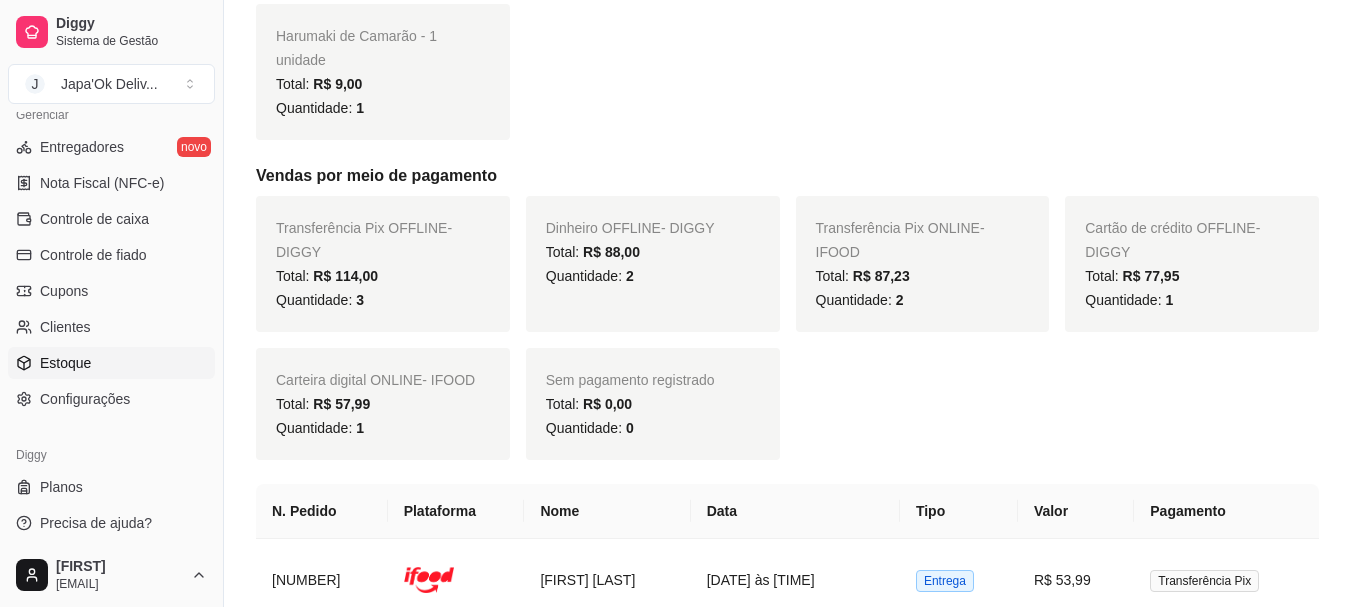 scroll, scrollTop: 832, scrollLeft: 0, axis: vertical 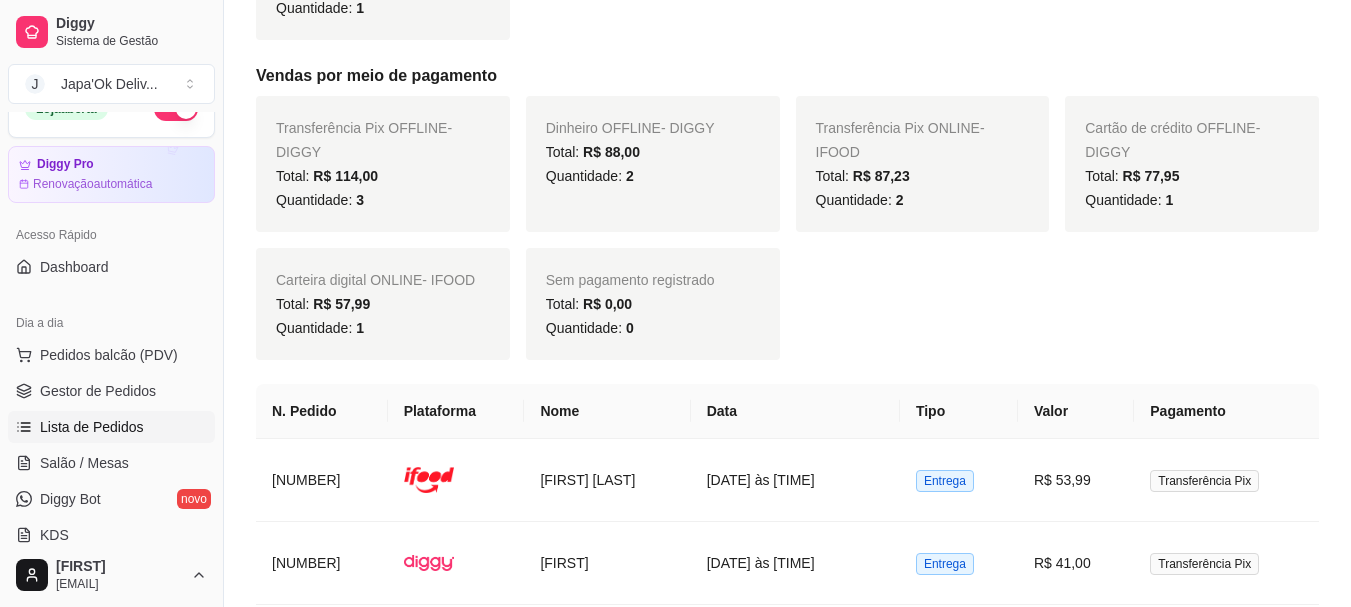click on "Lista de Pedidos" at bounding box center (92, 427) 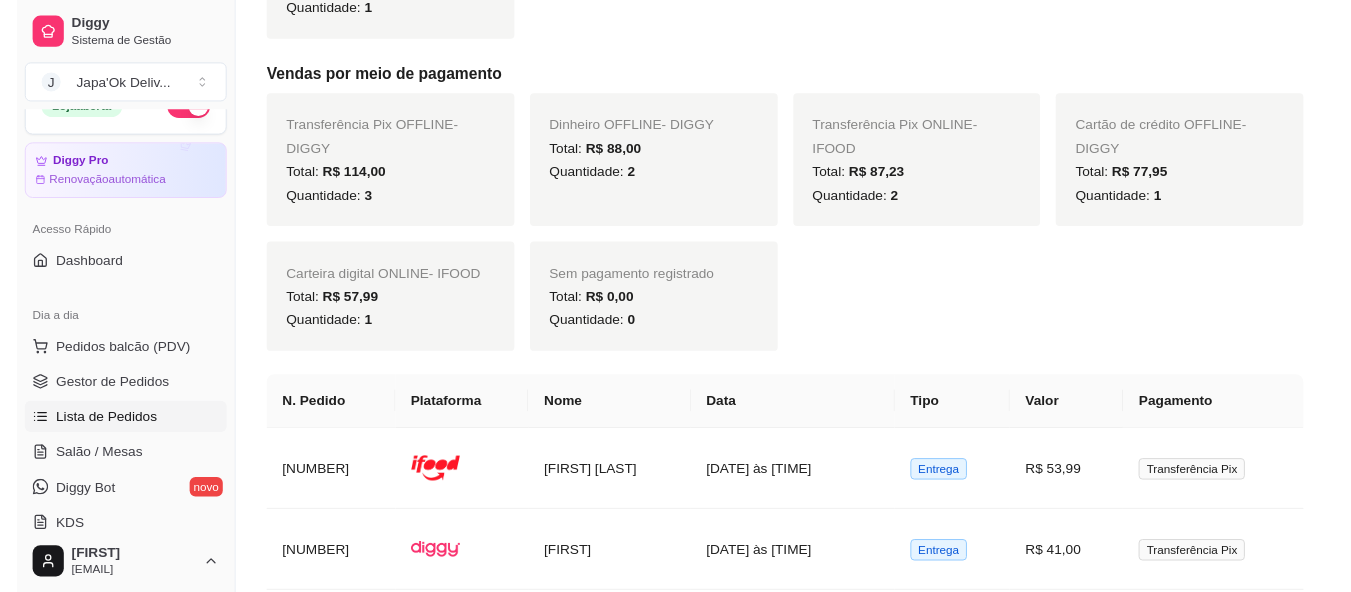 scroll, scrollTop: 0, scrollLeft: 0, axis: both 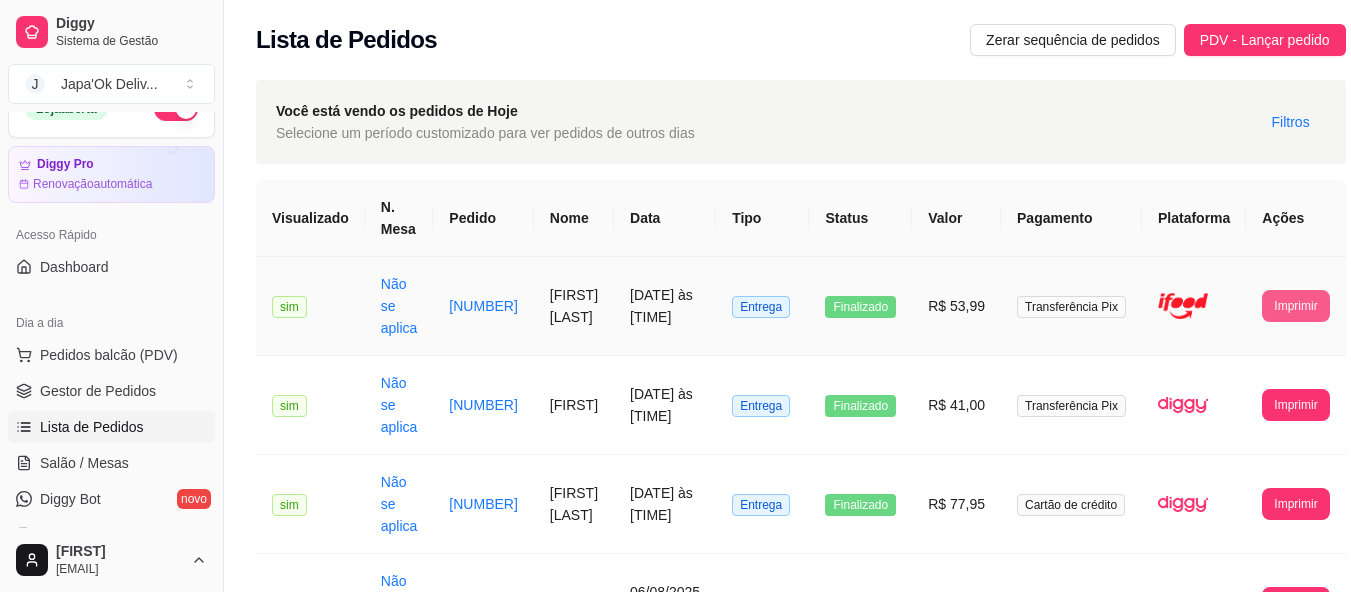 click on "**********" at bounding box center [1295, 306] 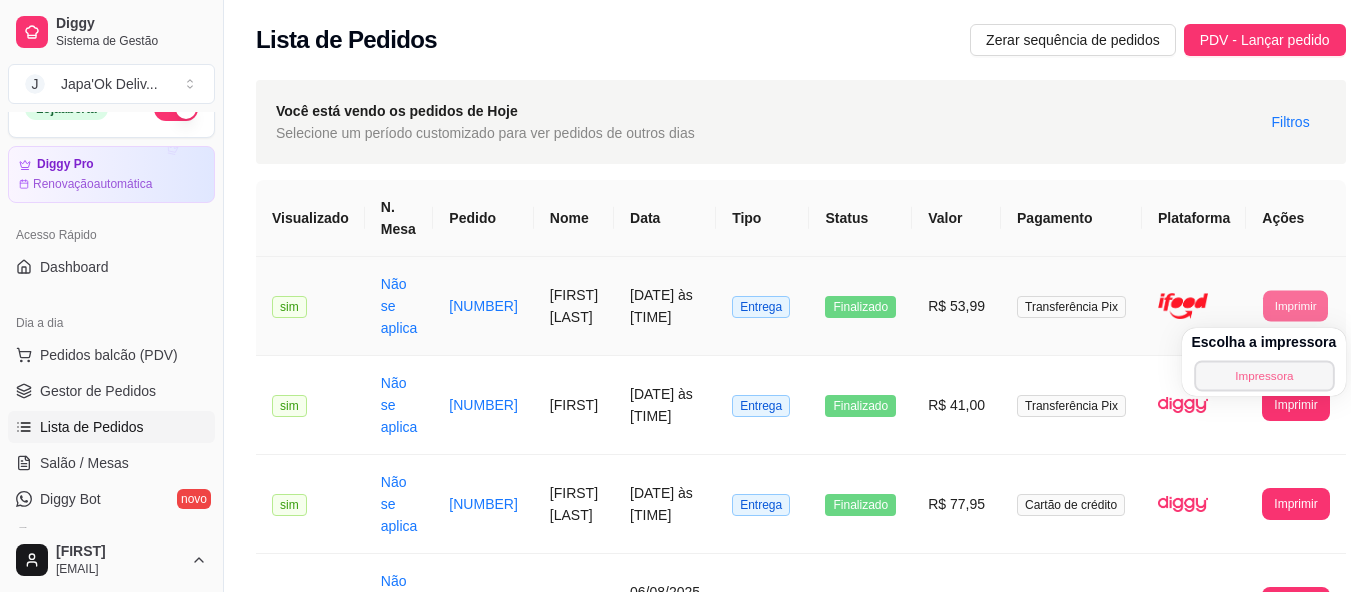 click on "Impressora" at bounding box center (1264, 375) 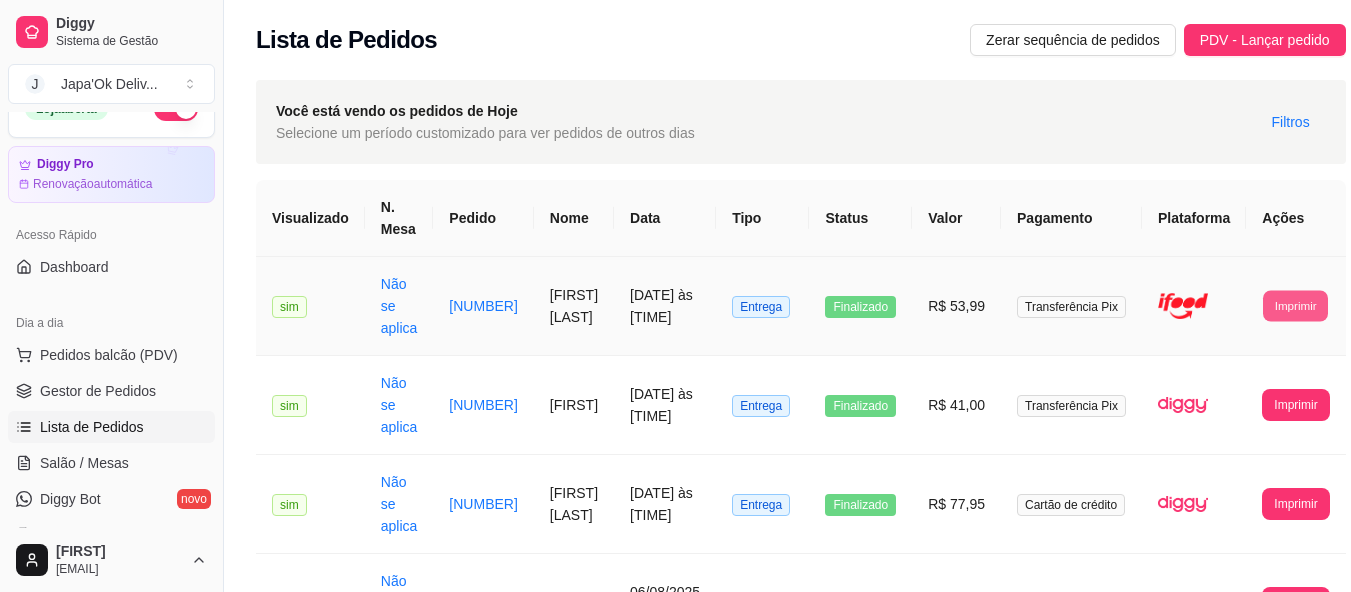 click on "Imprimir" at bounding box center [1295, 305] 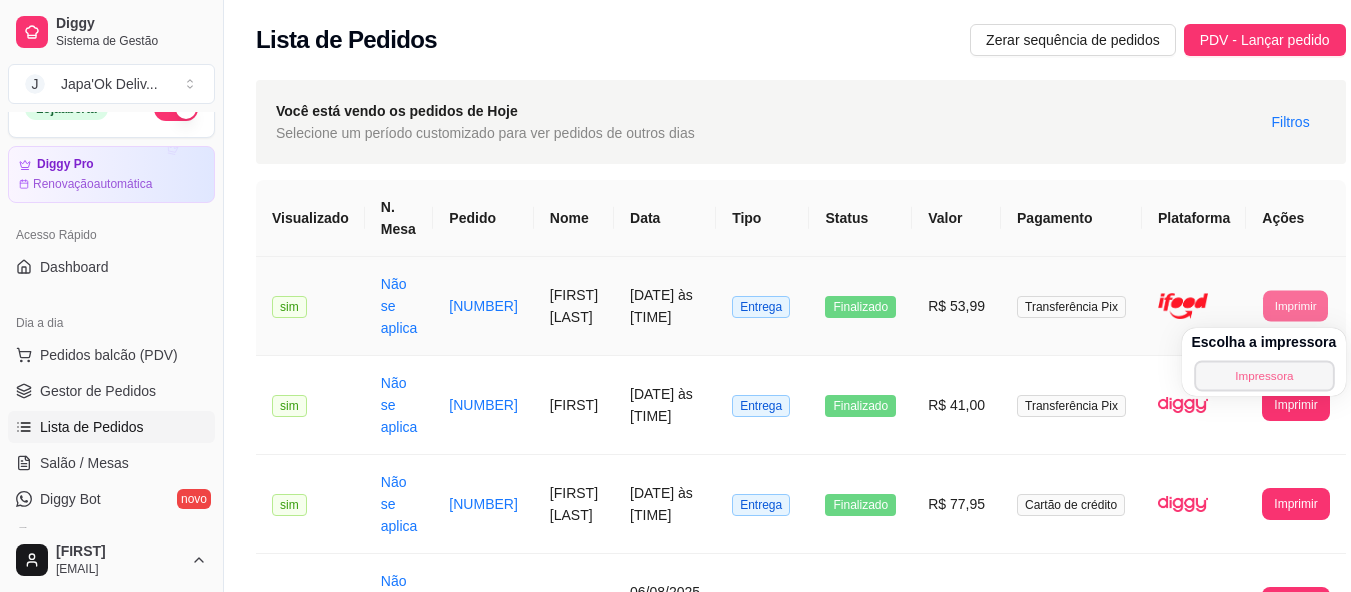 click on "Impressora" at bounding box center [1264, 375] 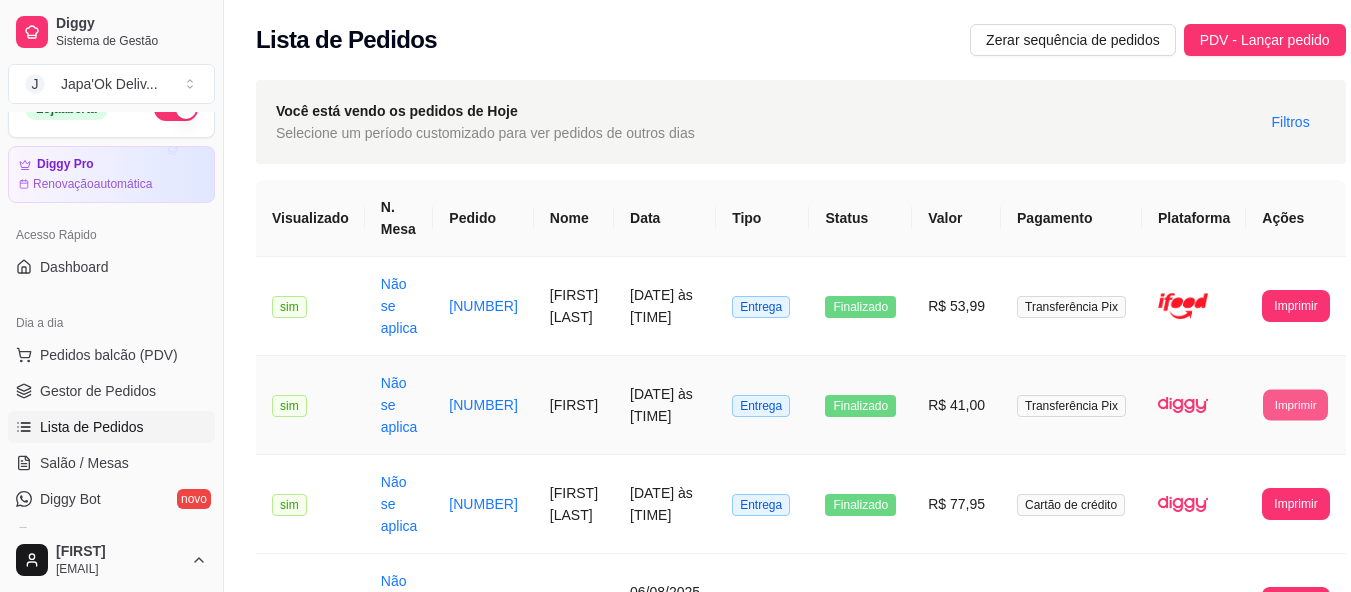 click on "Imprimir" at bounding box center (1295, 404) 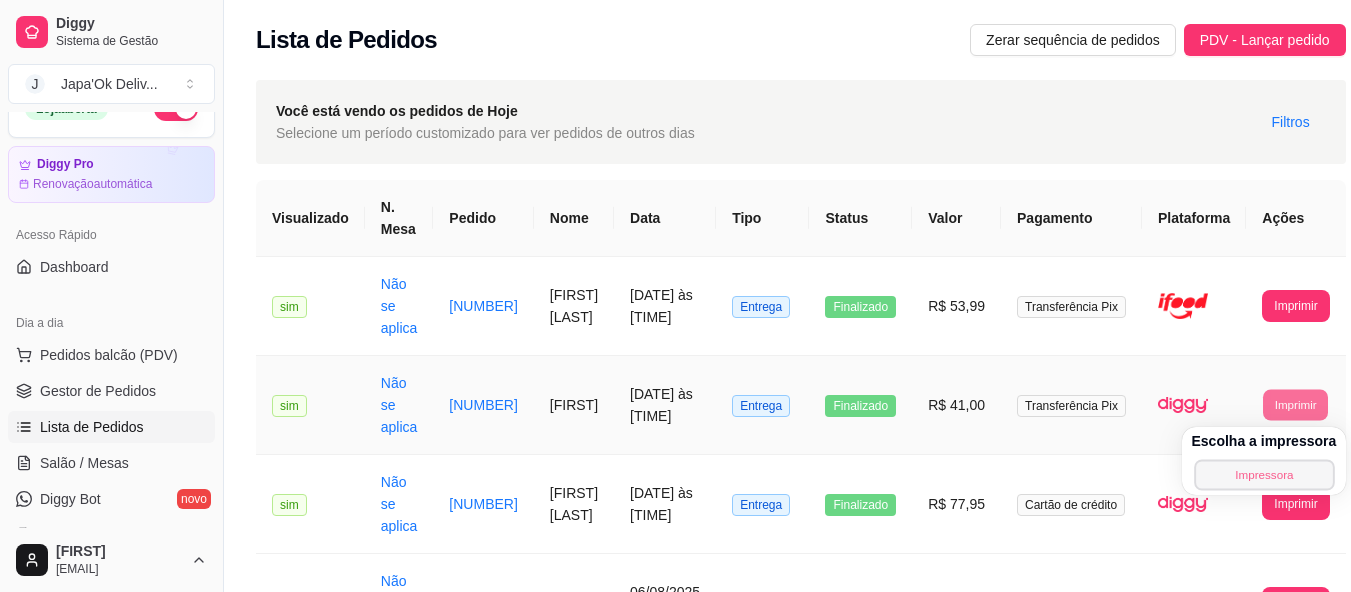 click on "Impressora" at bounding box center (1264, 474) 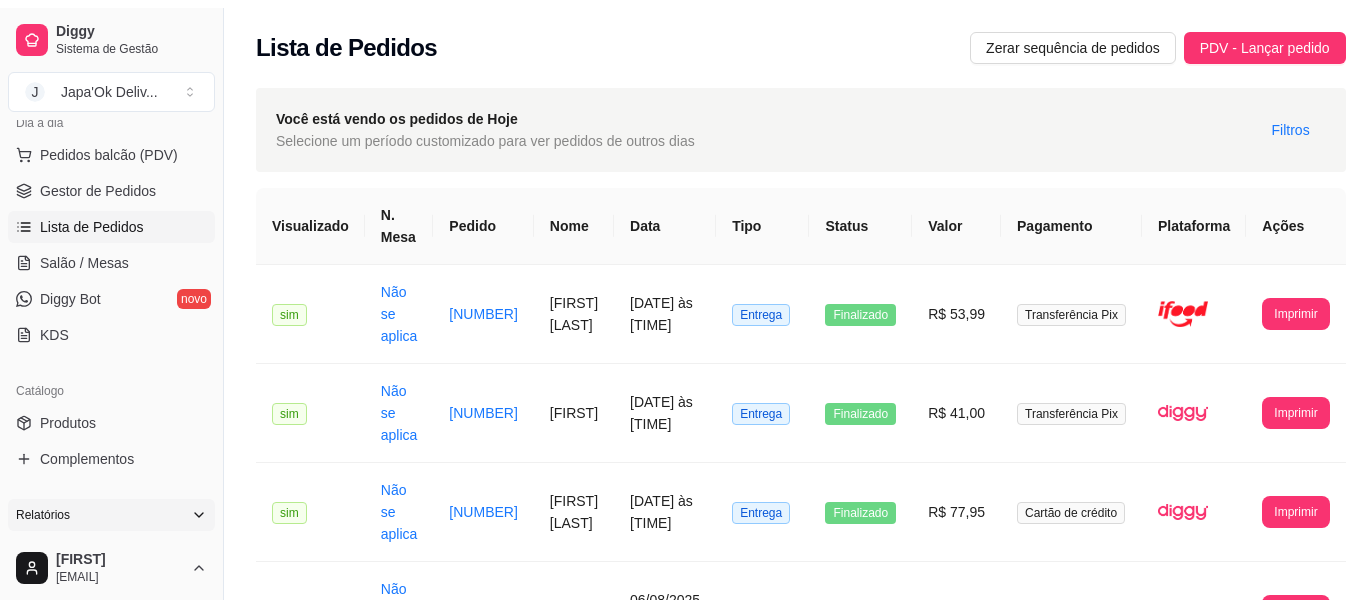 scroll, scrollTop: 332, scrollLeft: 0, axis: vertical 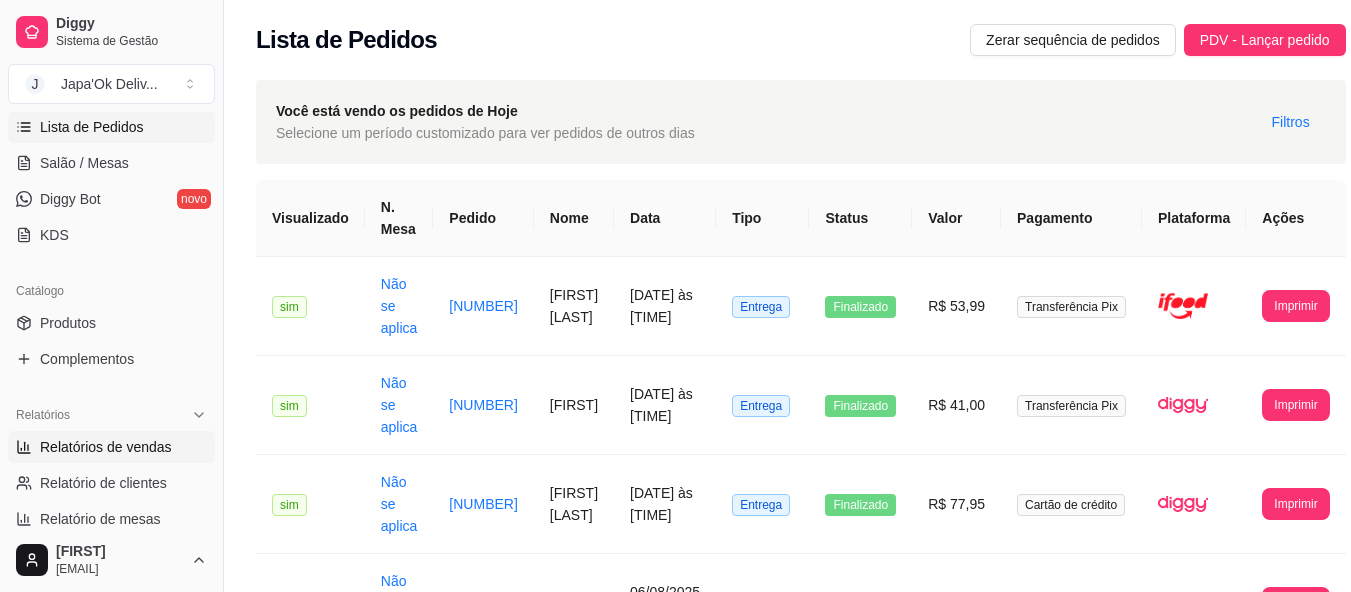 click on "Relatórios de vendas" at bounding box center (106, 447) 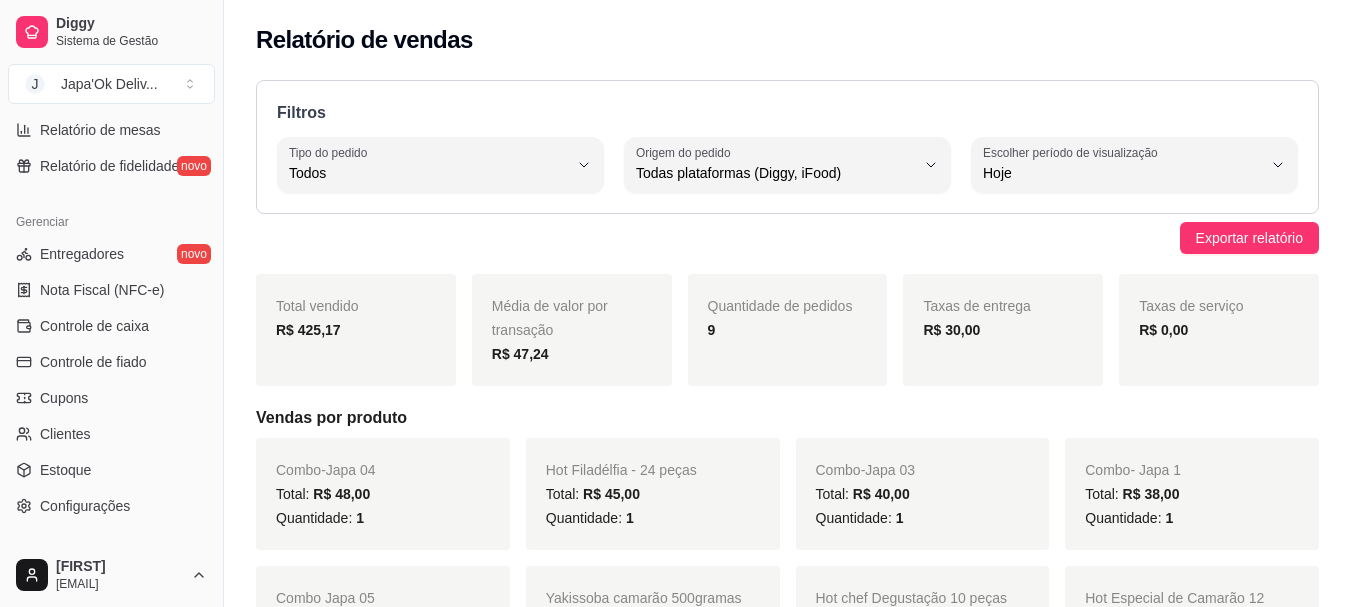 scroll, scrollTop: 732, scrollLeft: 0, axis: vertical 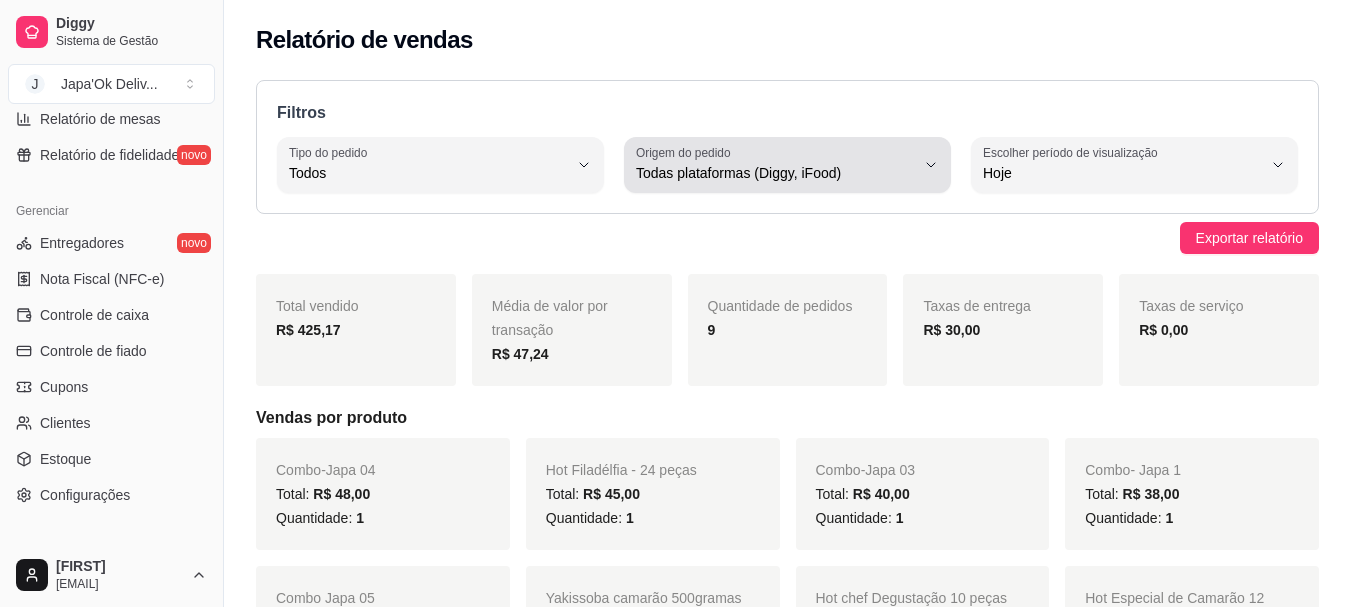 click on "Todas plataformas (Diggy, iFood)" at bounding box center (775, 165) 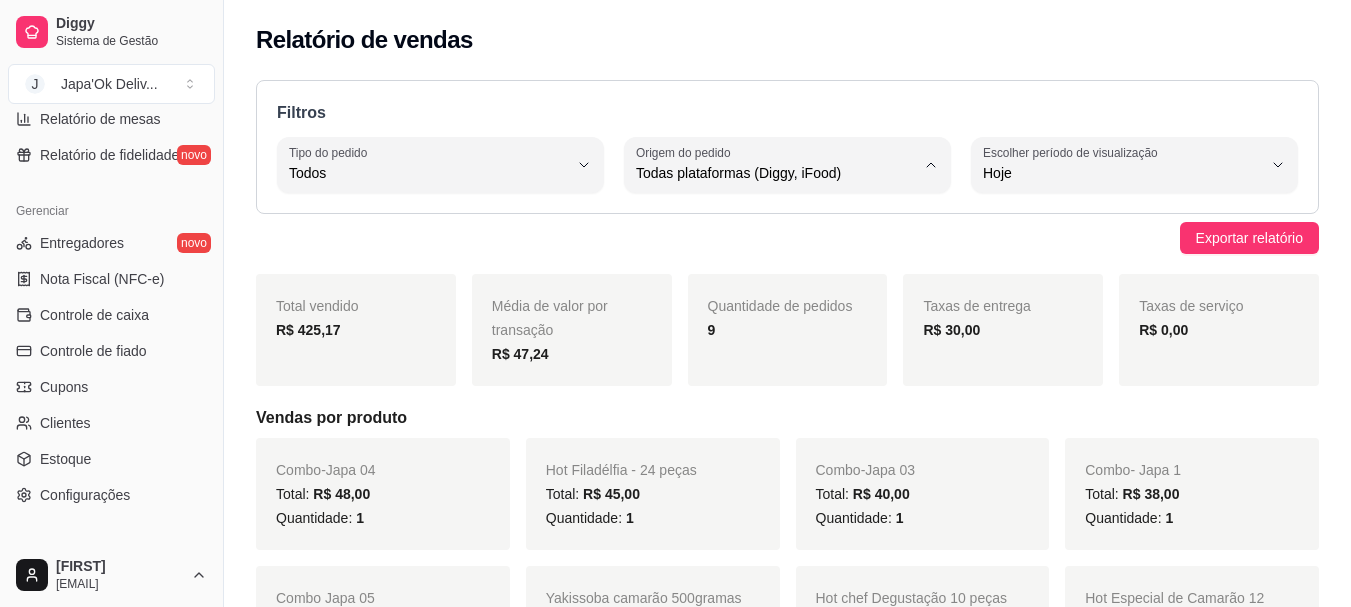 click on "iFood" at bounding box center [778, 286] 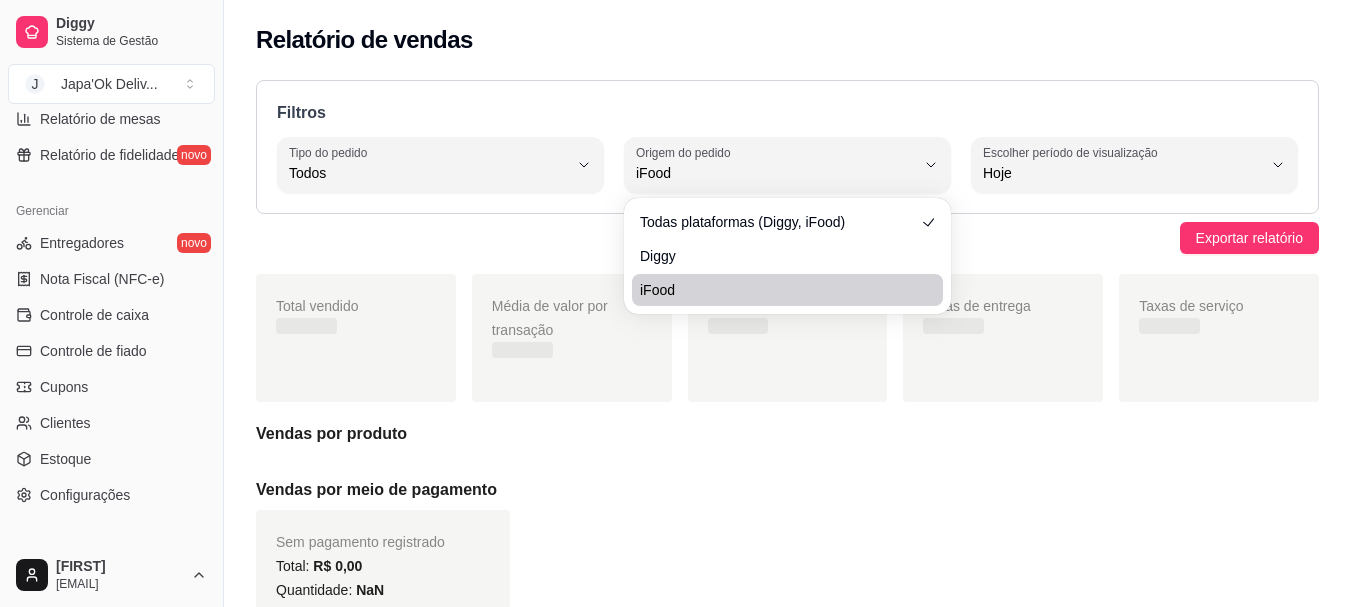 scroll, scrollTop: 19, scrollLeft: 0, axis: vertical 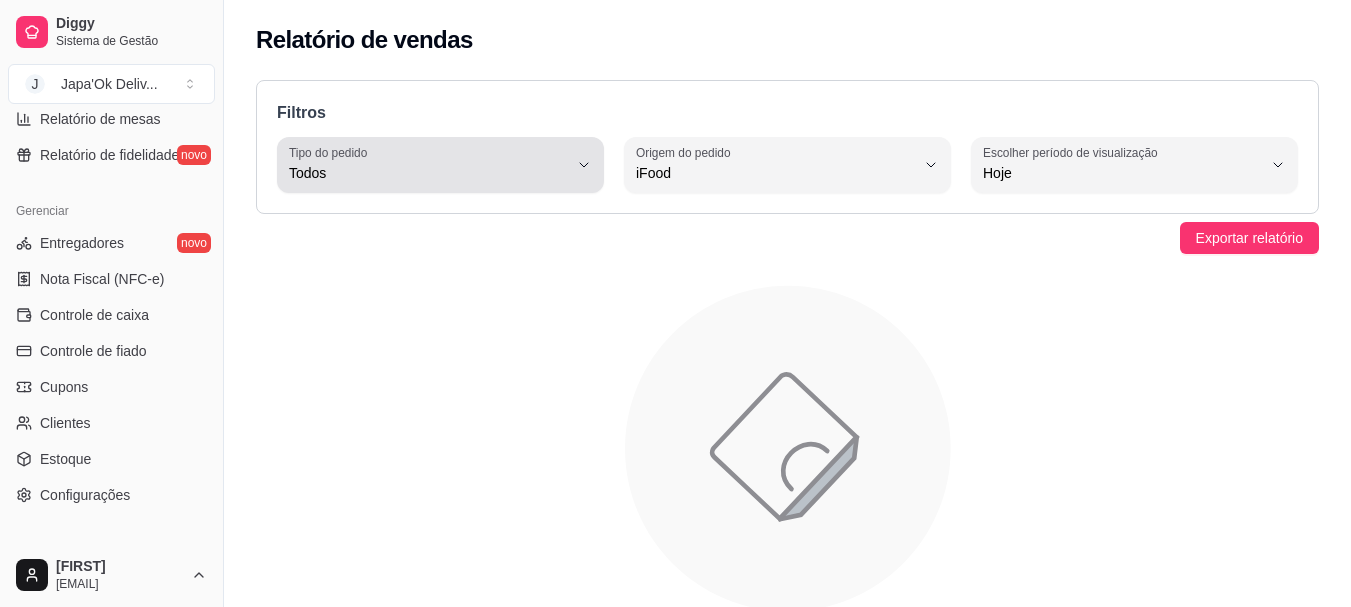 click on "Todos" at bounding box center (428, 173) 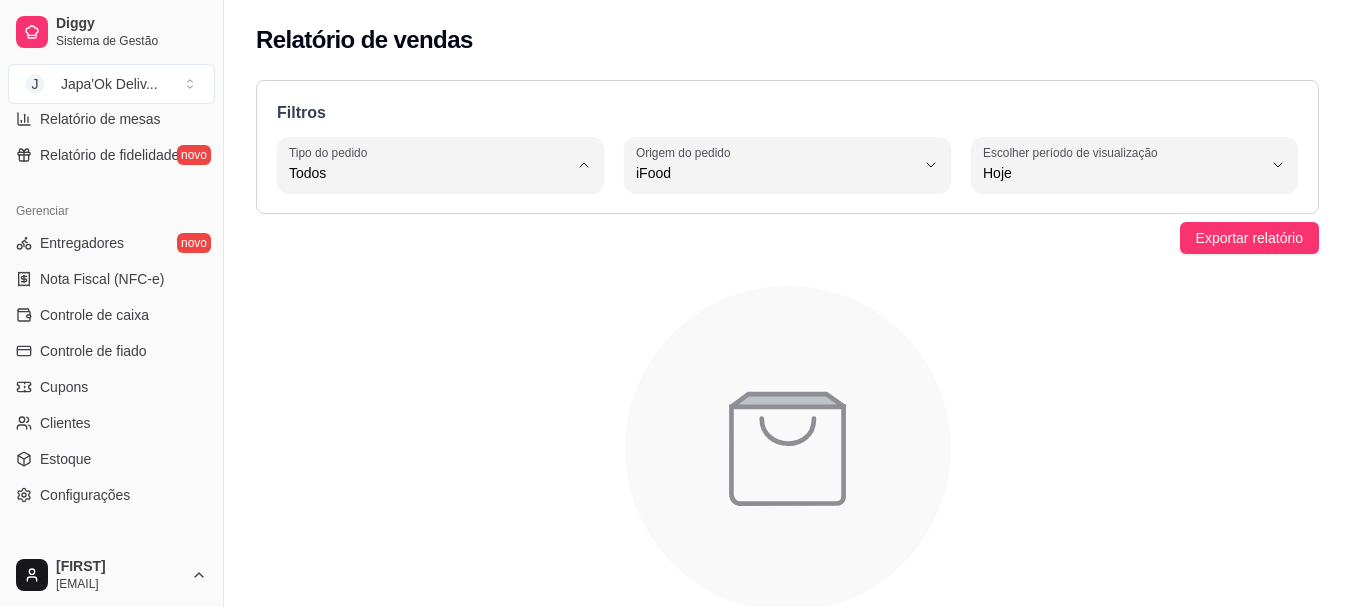 click on "Retirada" at bounding box center (431, 286) 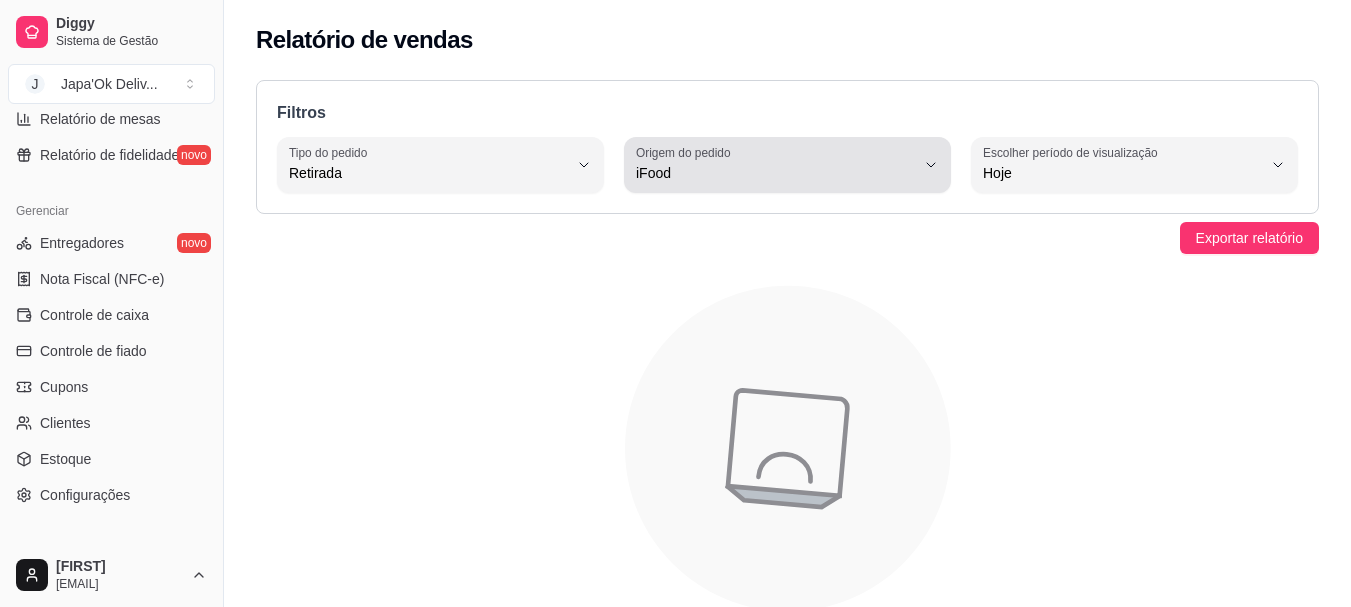 click on "iFood" at bounding box center [775, 165] 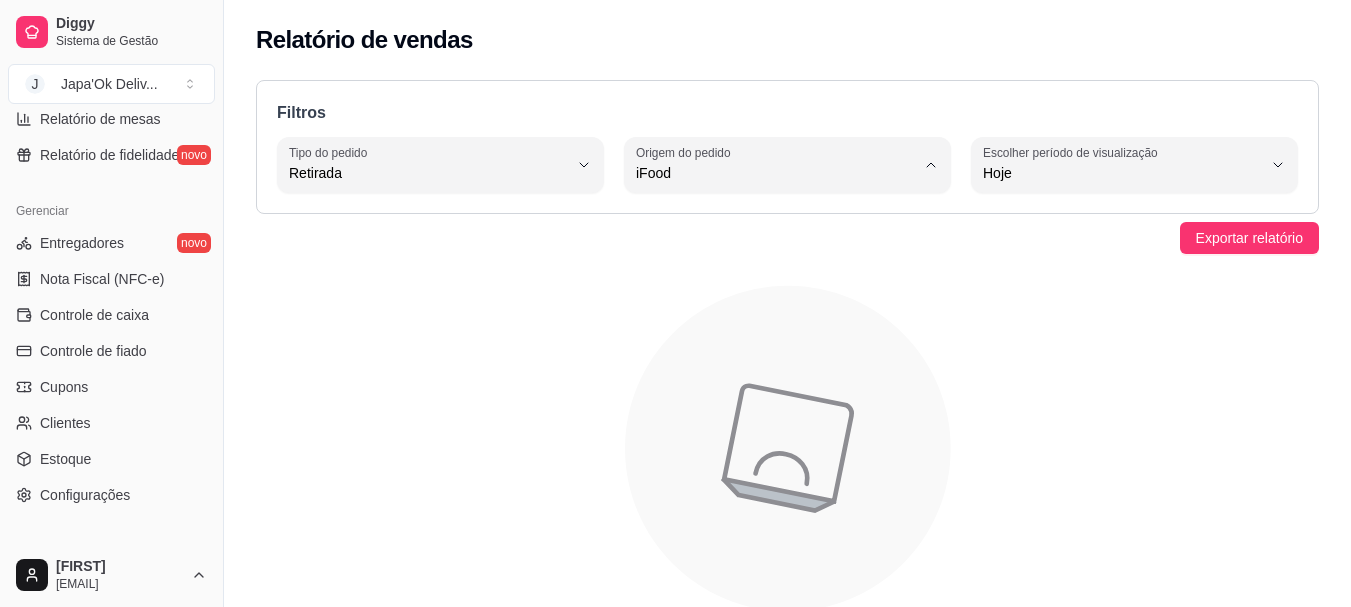 click on "Todas plataformas (Diggy, iFood)" at bounding box center (787, 221) 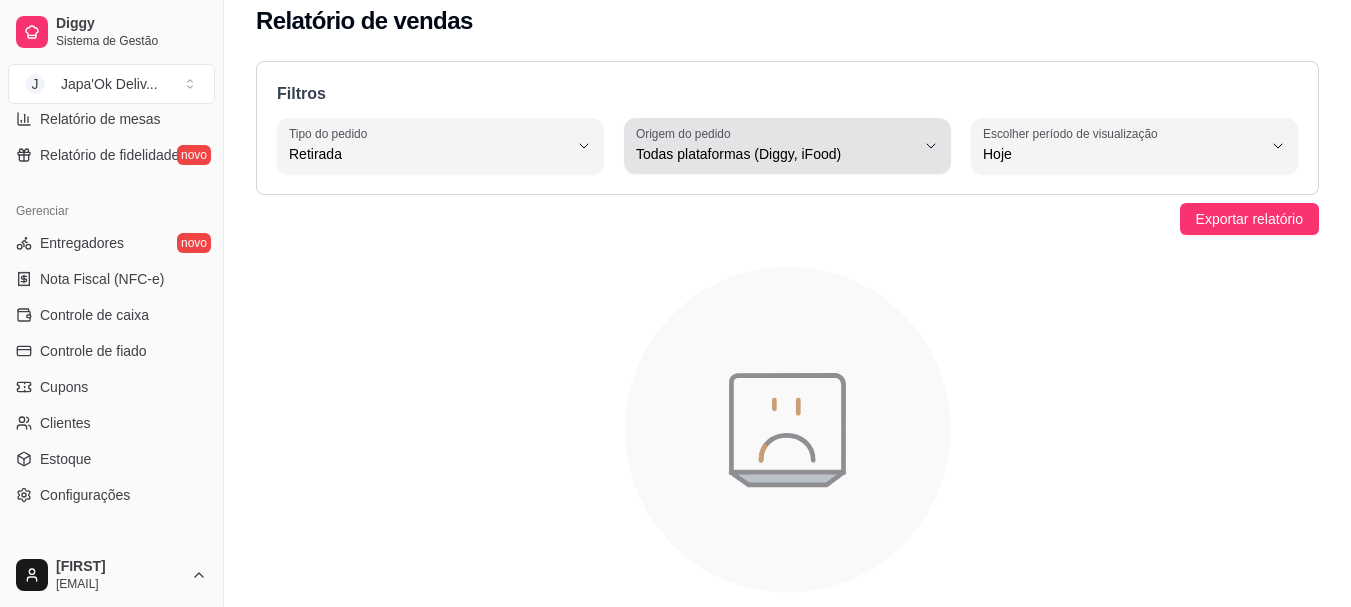 scroll, scrollTop: 0, scrollLeft: 0, axis: both 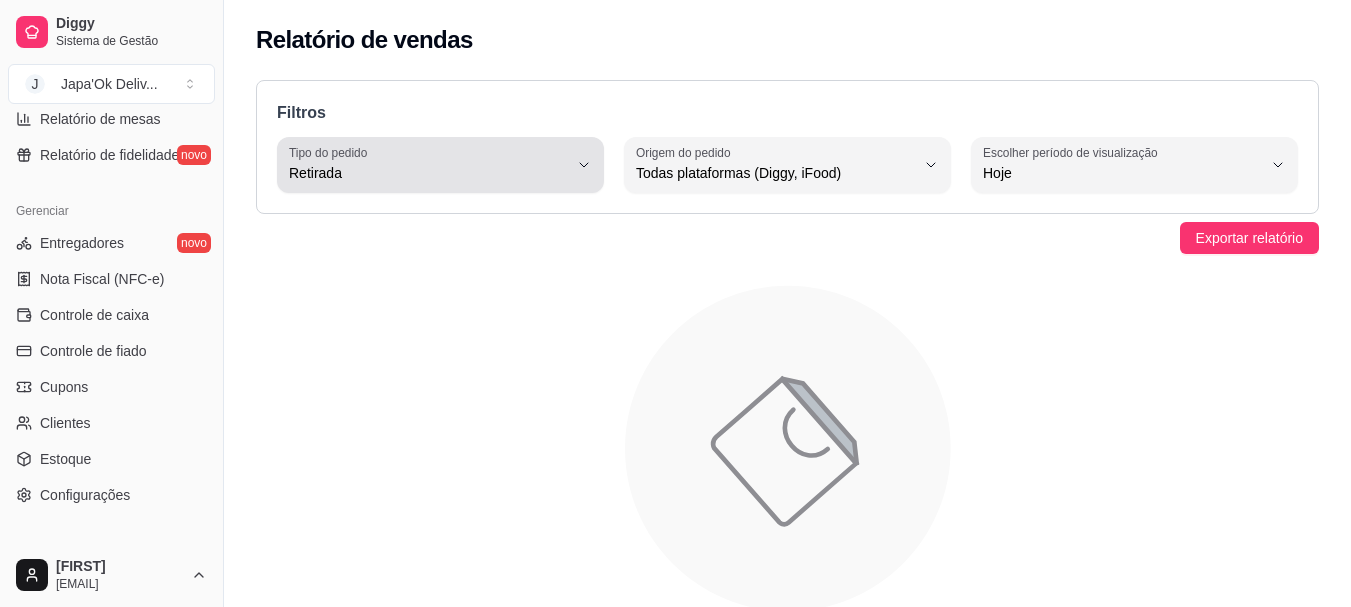 click on "Retirada" at bounding box center (428, 165) 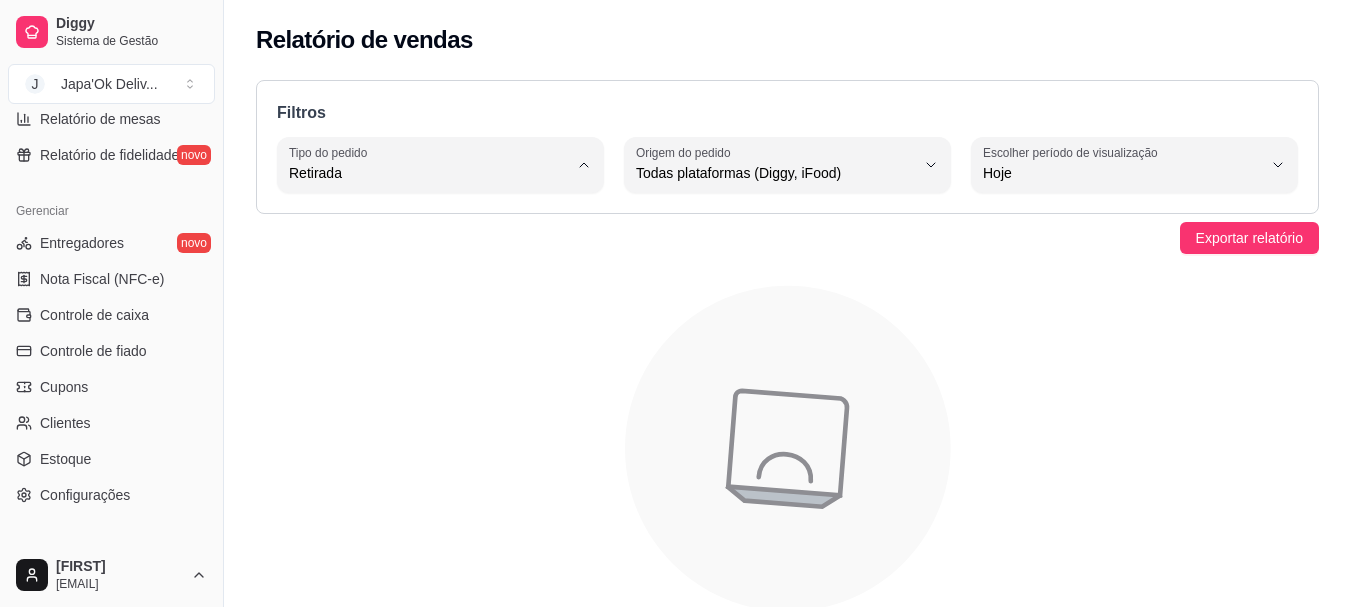 click on "Todos" at bounding box center [431, 220] 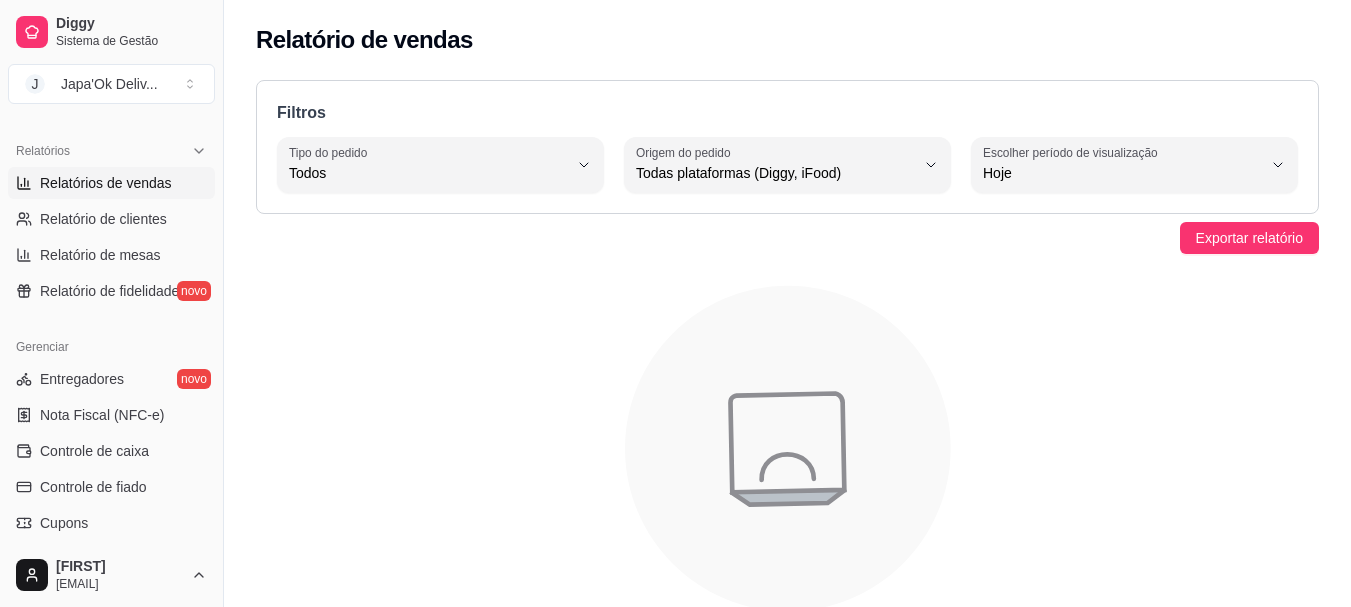 scroll, scrollTop: 632, scrollLeft: 0, axis: vertical 